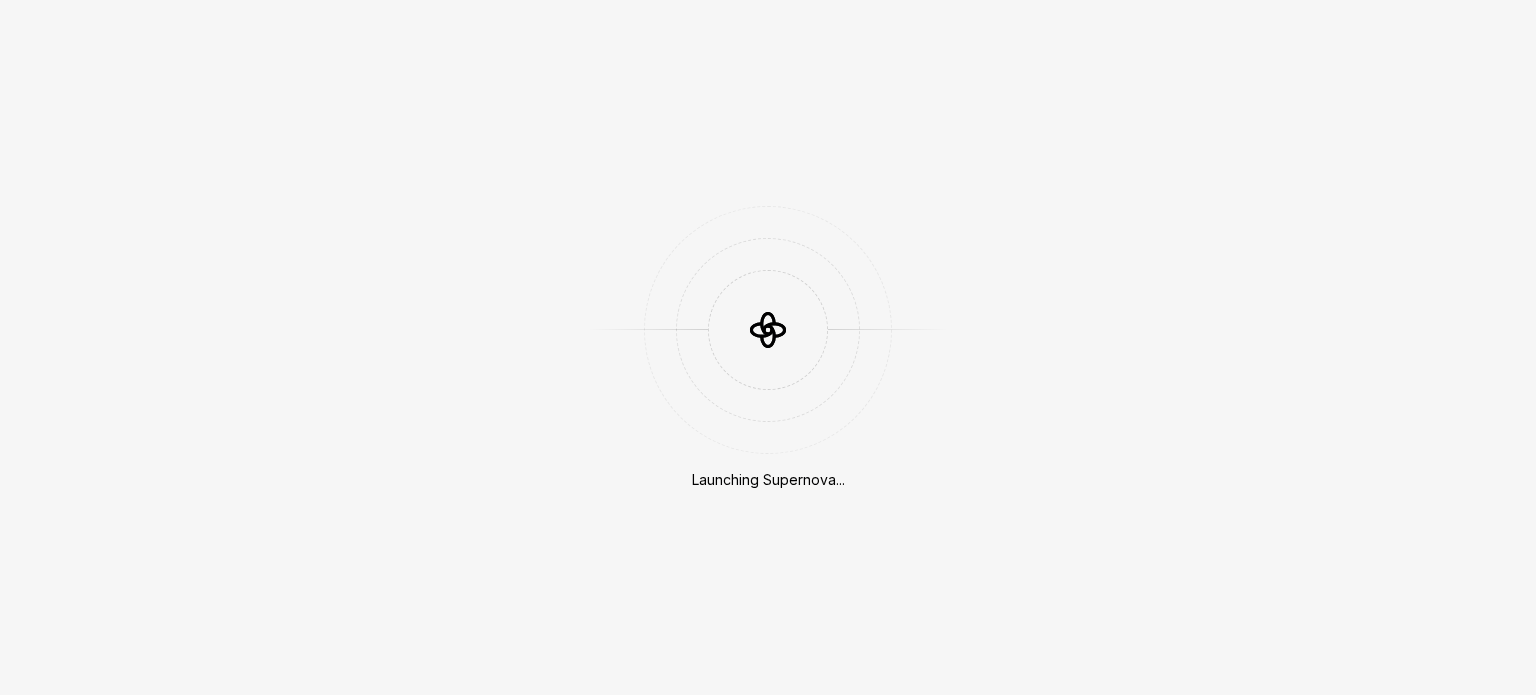 scroll, scrollTop: 0, scrollLeft: 0, axis: both 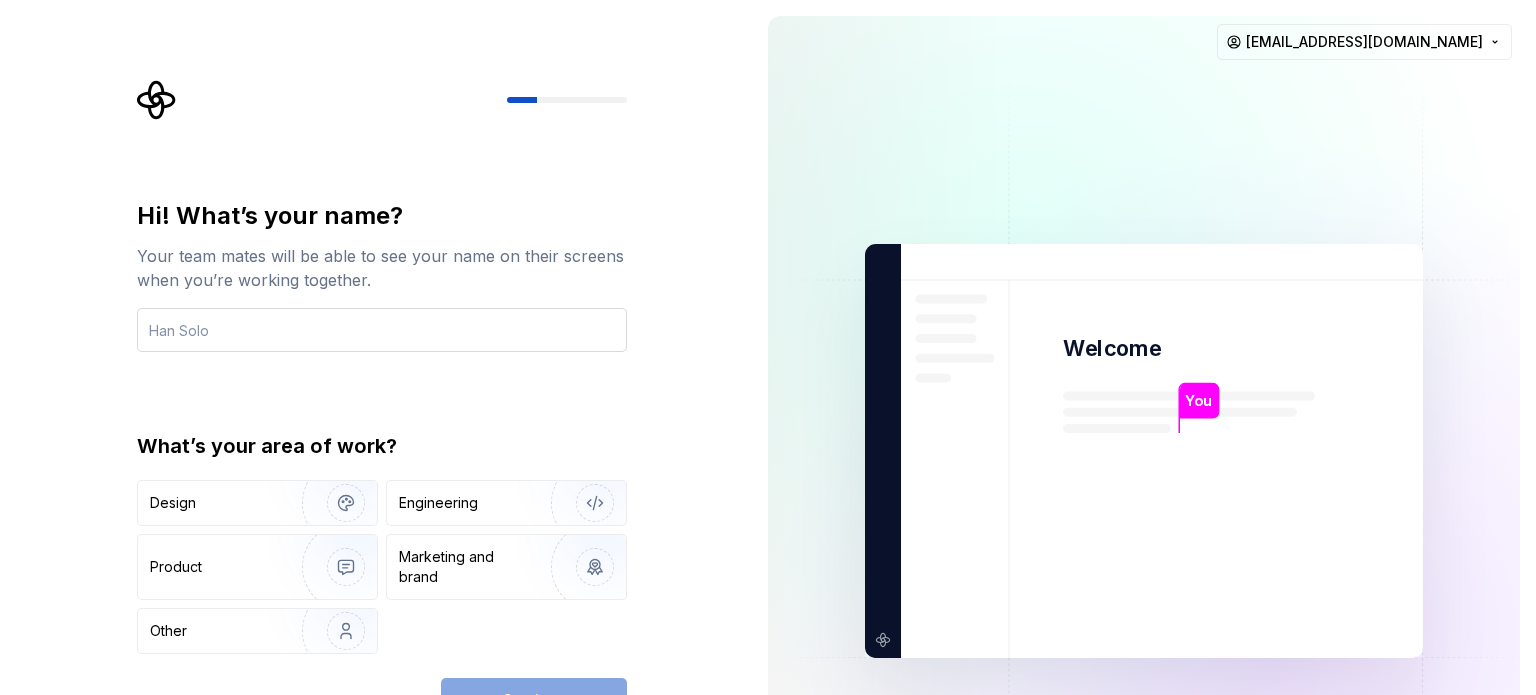 click at bounding box center [382, 330] 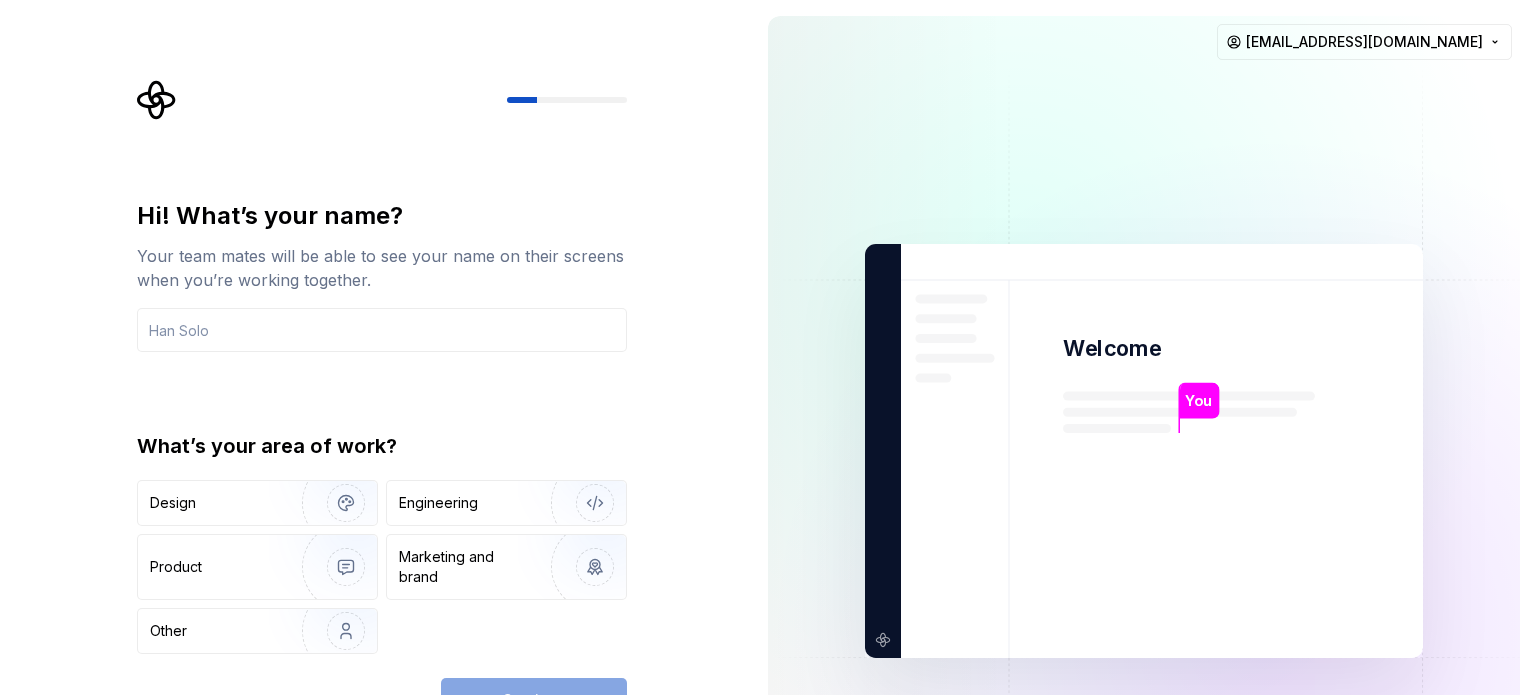 click on "Hi! What’s your name? Your team mates will be able to see your name on their screens when you’re working together. What’s your area of work? Design Engineering Product Marketing and brand Other" at bounding box center (382, 427) 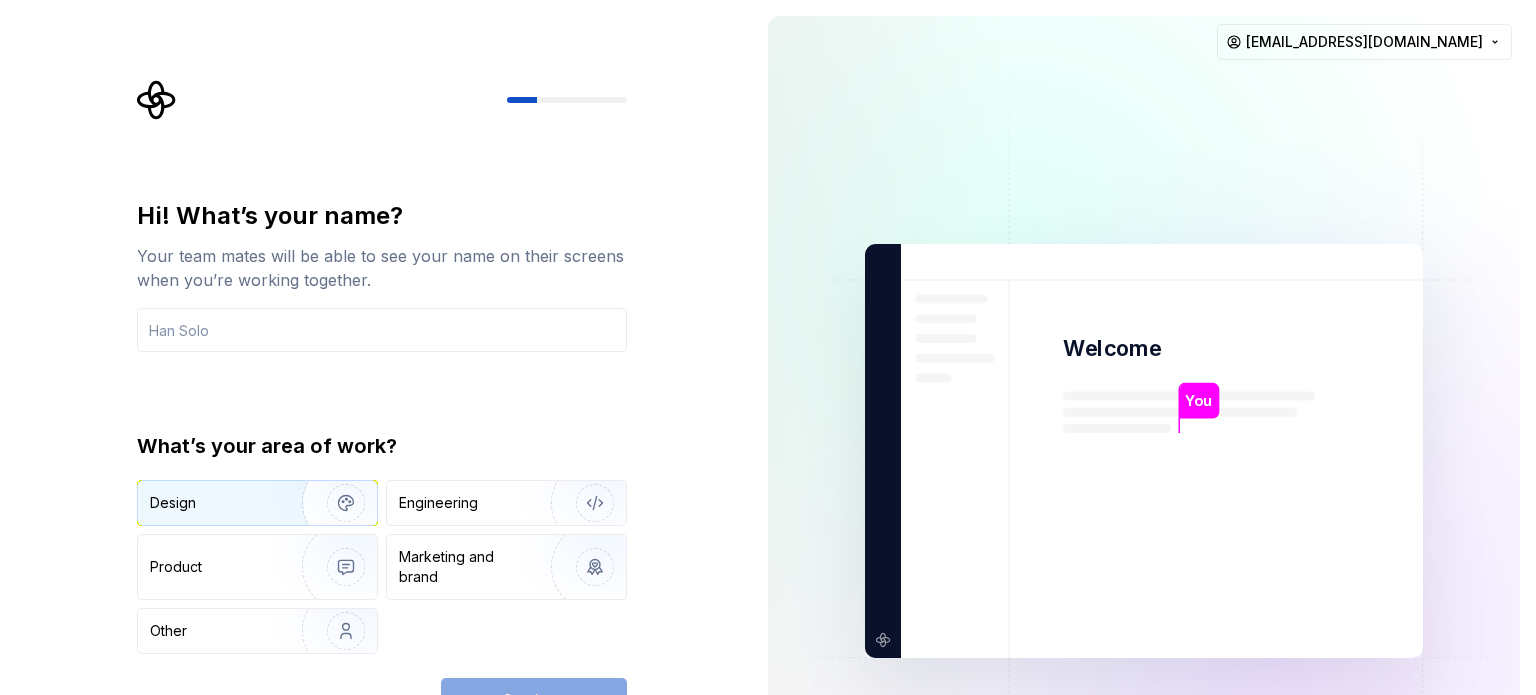 click on "Design" at bounding box center [213, 503] 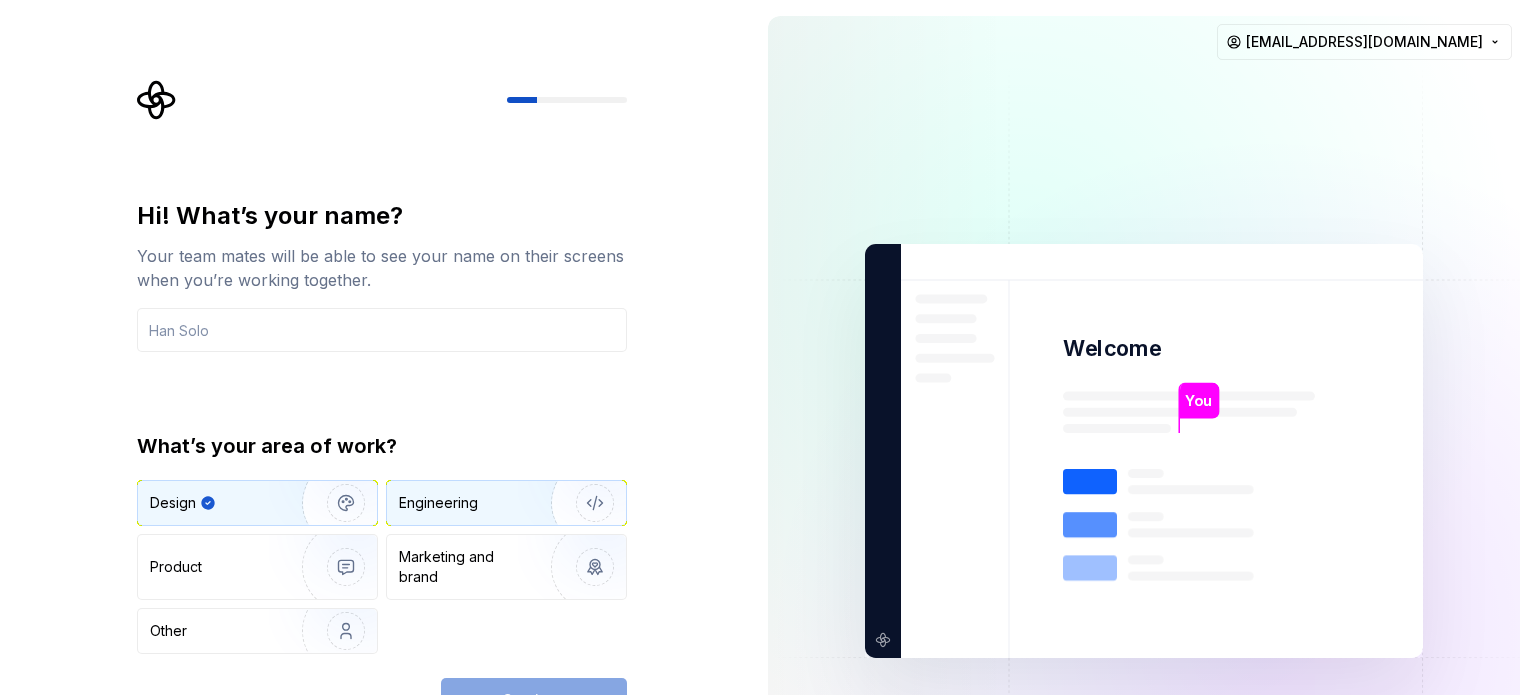 click on "Engineering" at bounding box center (438, 503) 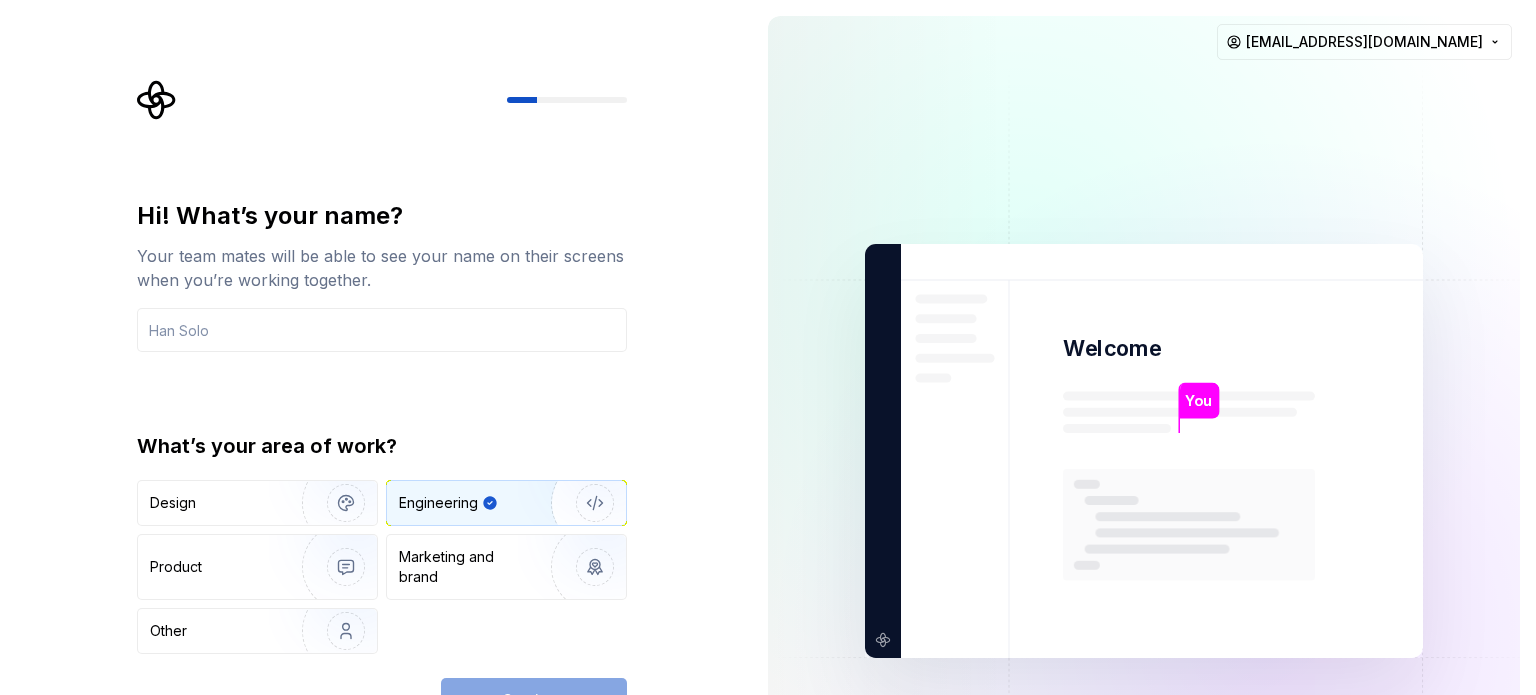 click on "Continue" at bounding box center (534, 700) 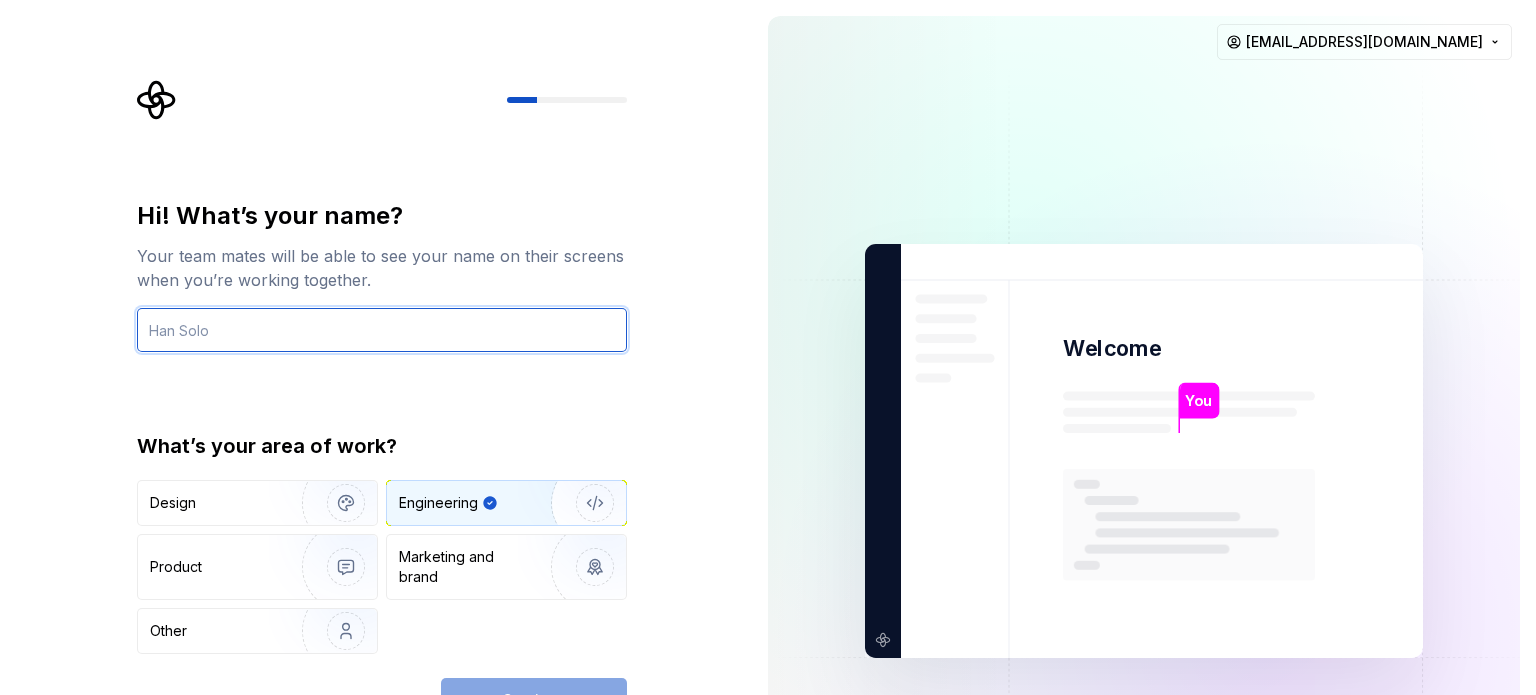 click at bounding box center (382, 330) 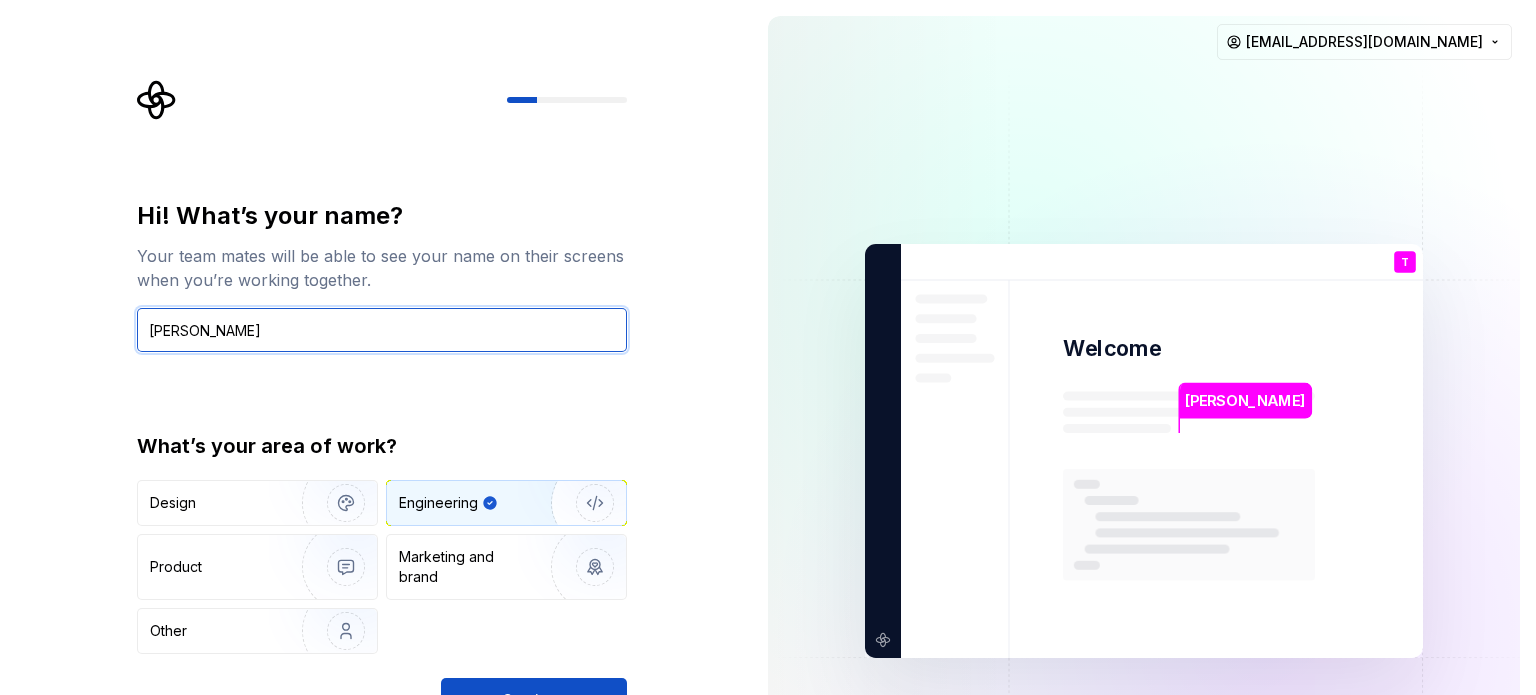 type on "[PERSON_NAME]" 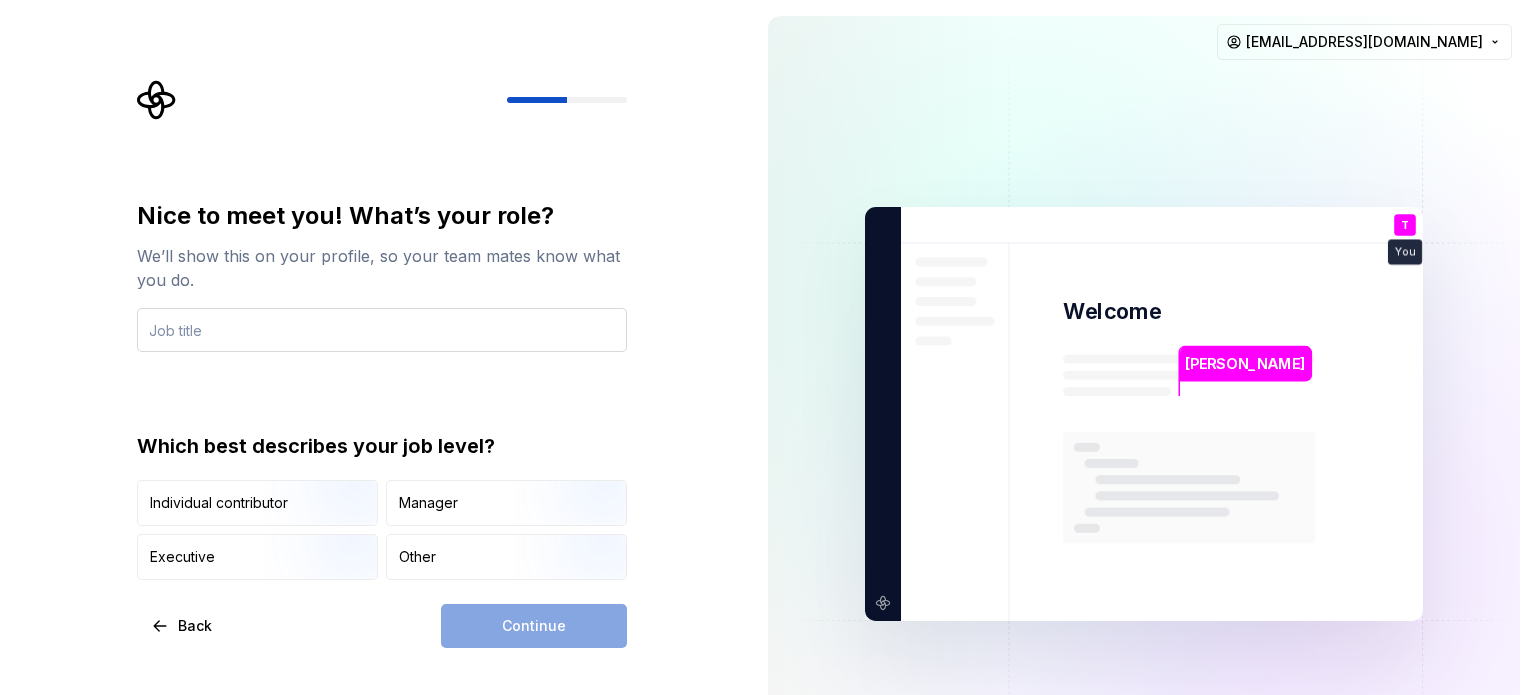 click at bounding box center [382, 330] 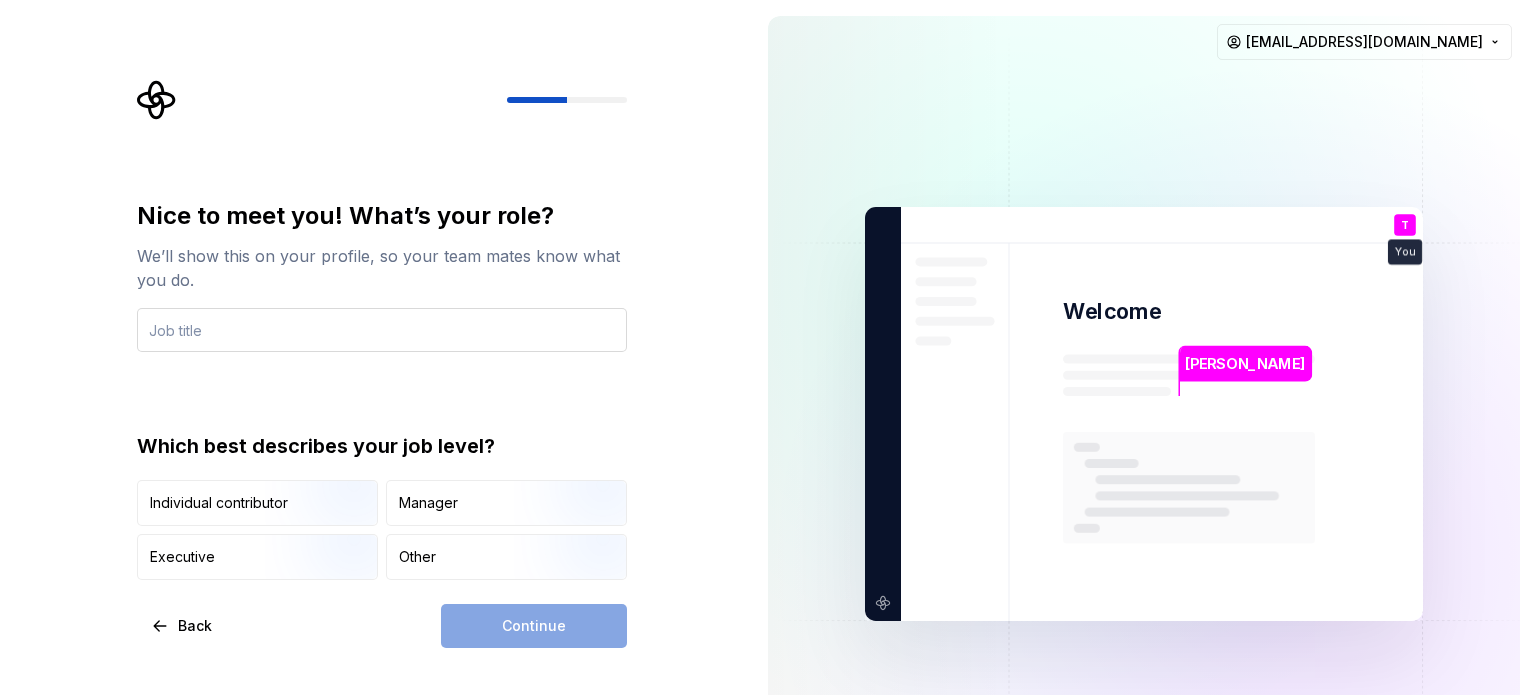 drag, startPoint x: 318, startPoint y: 338, endPoint x: 239, endPoint y: 337, distance: 79.00633 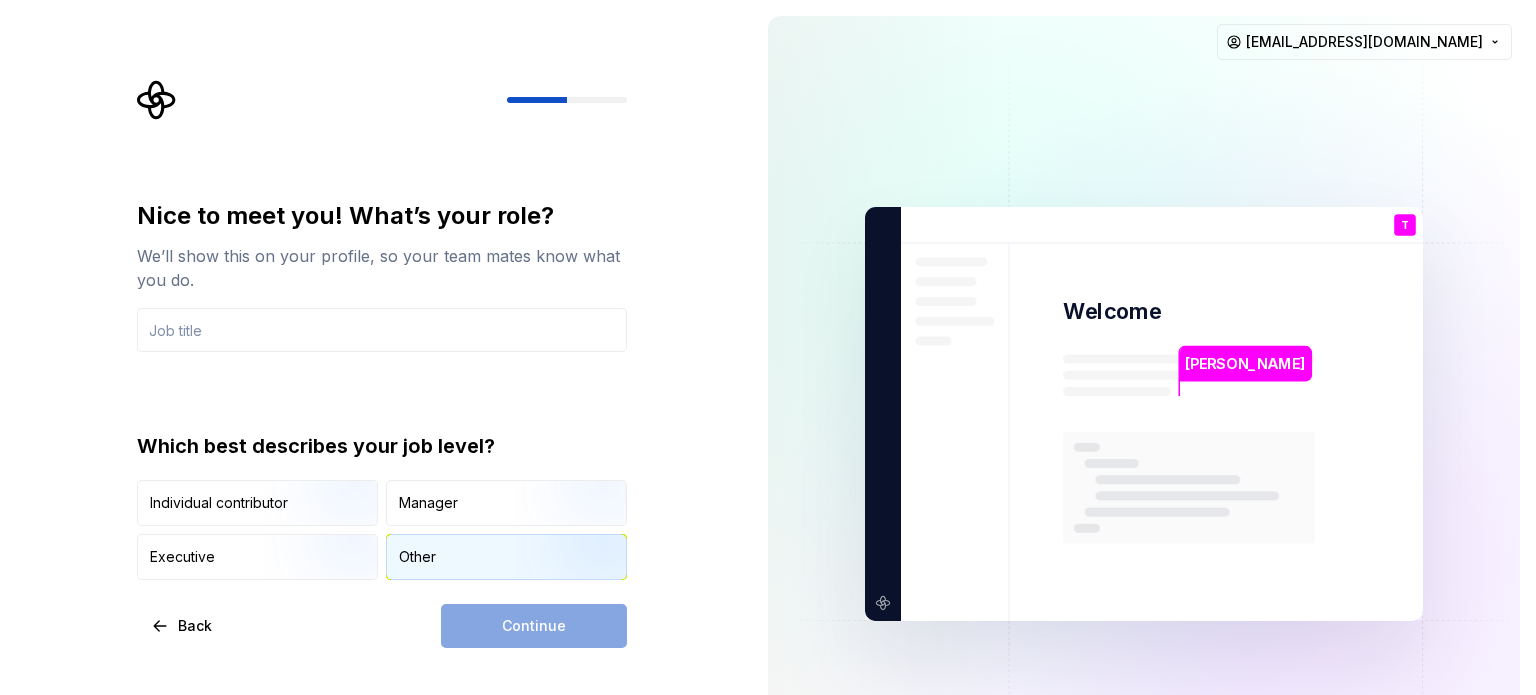 click on "Other" at bounding box center (417, 557) 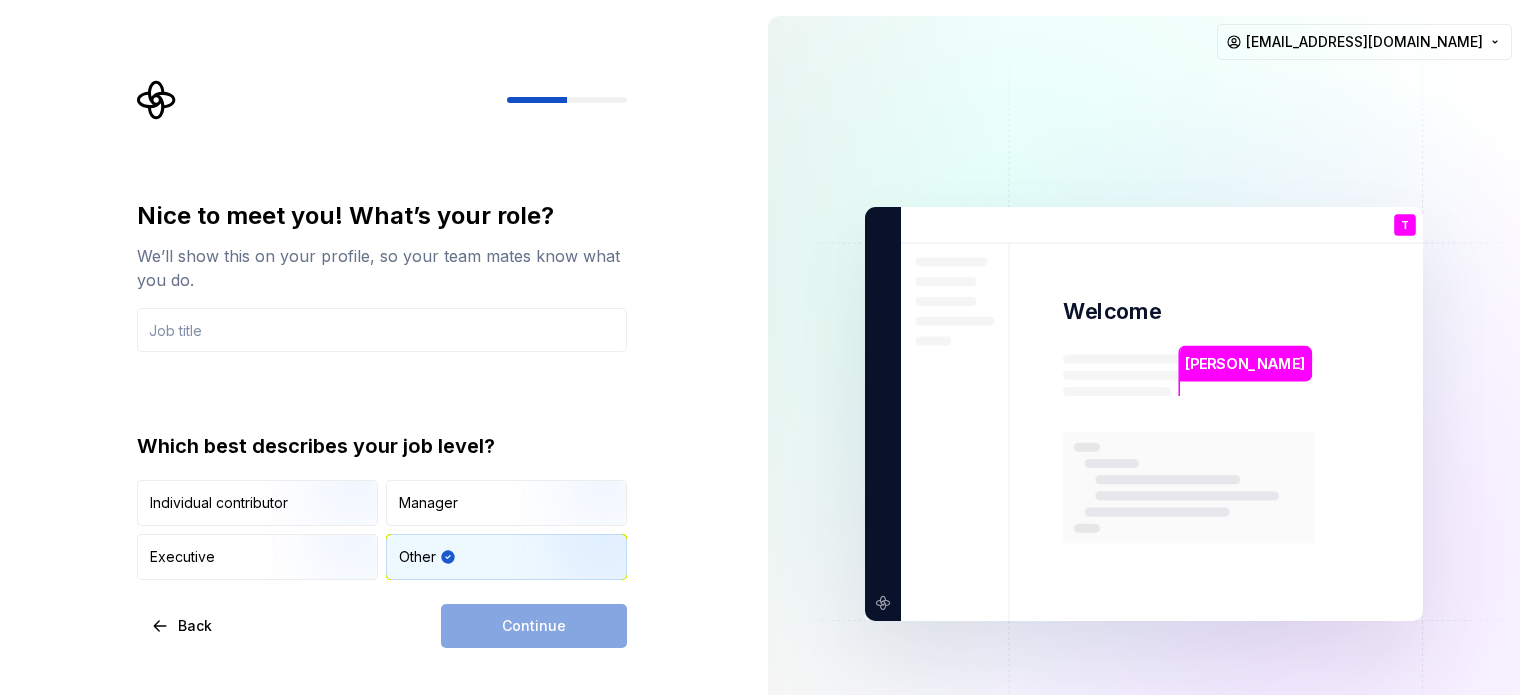 click on "Continue" at bounding box center (534, 626) 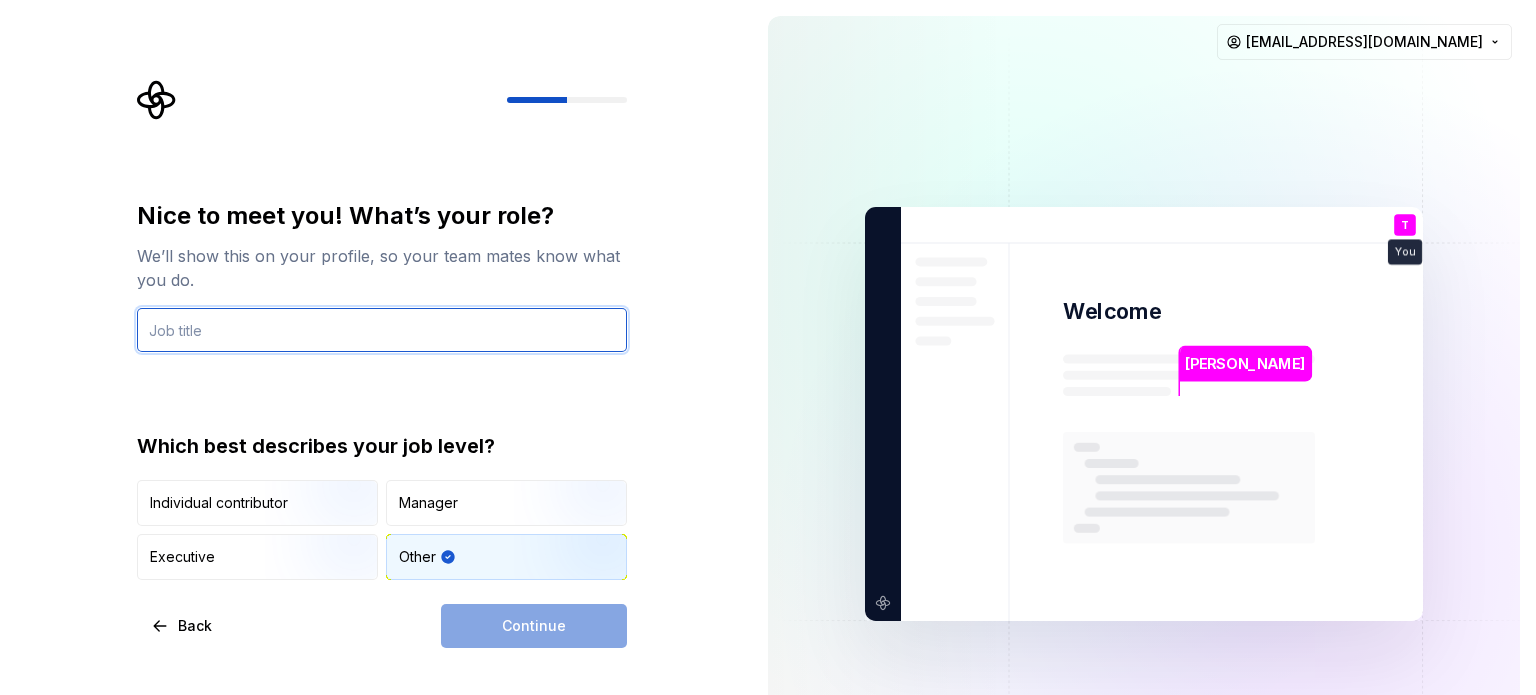 click at bounding box center (382, 330) 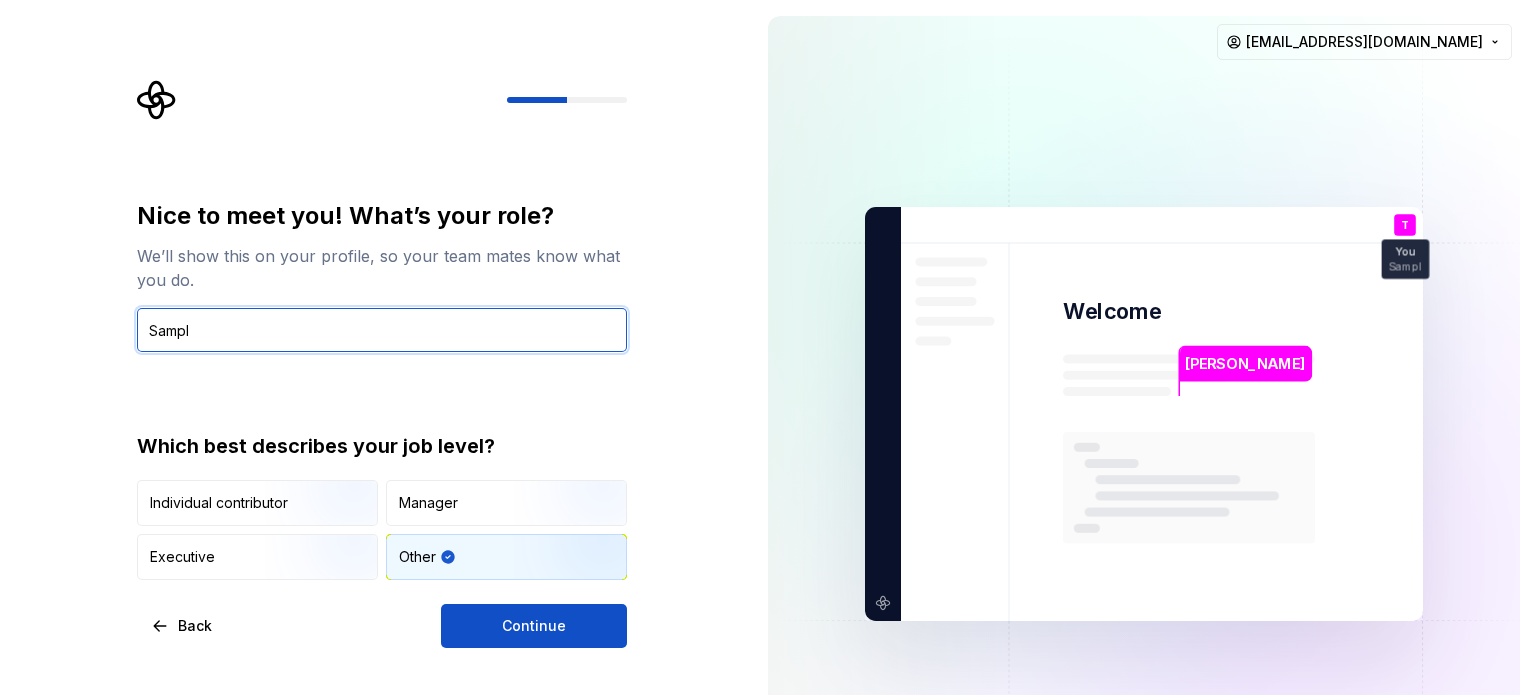 type on "Sample" 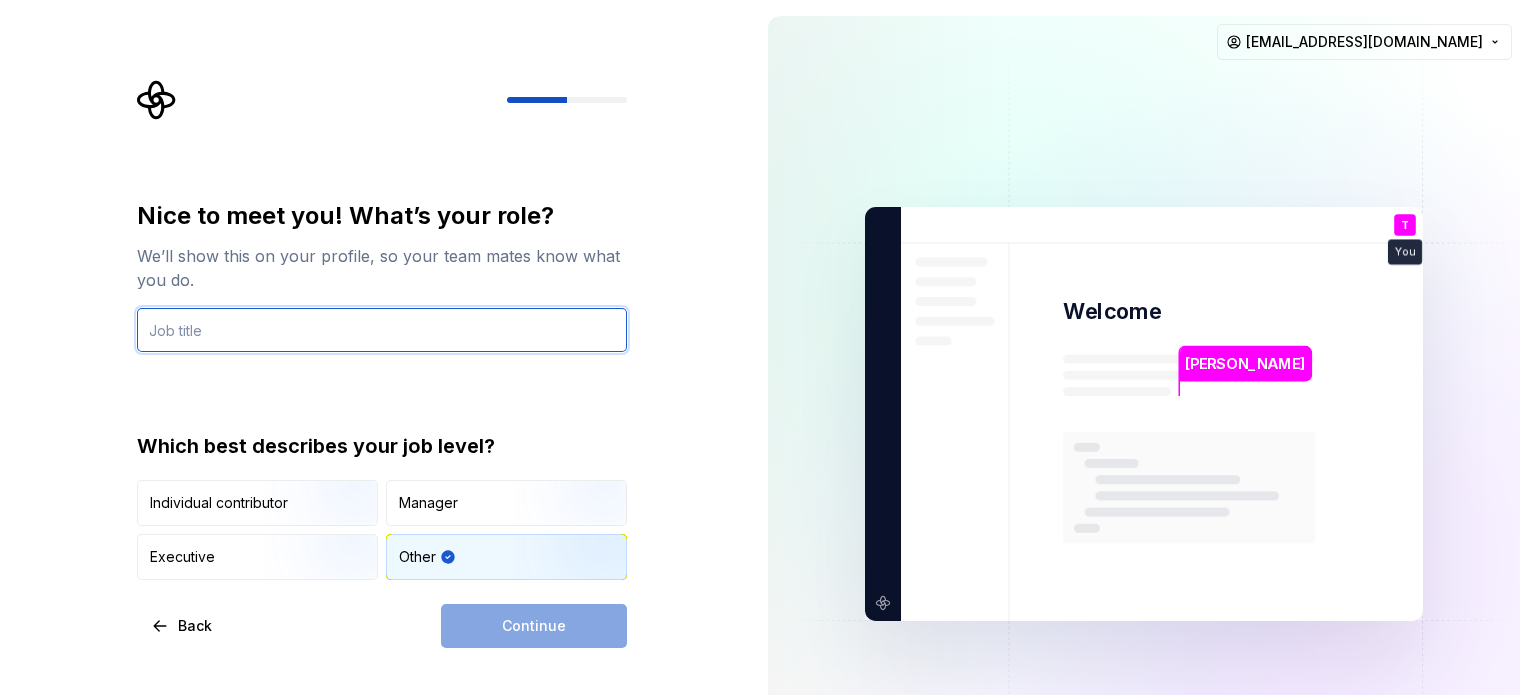 click at bounding box center [382, 330] 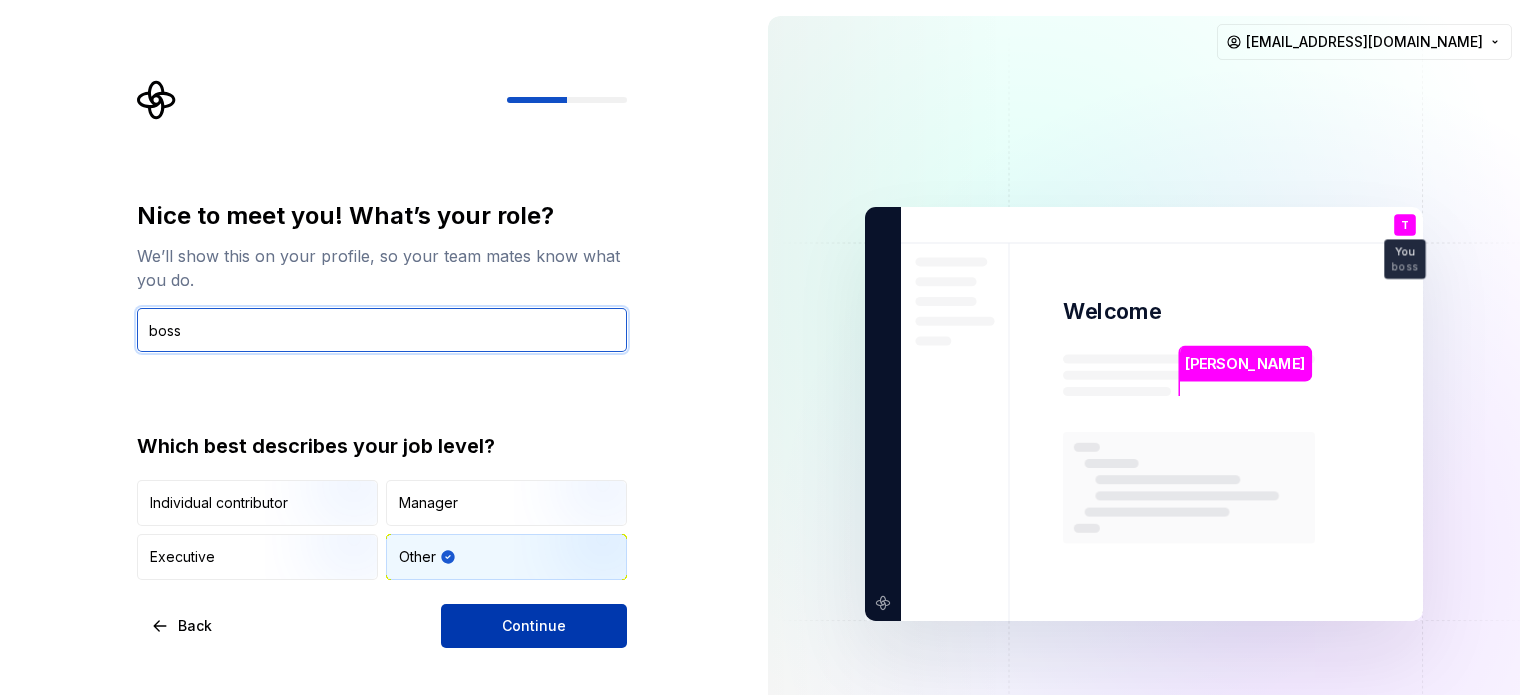 type on "boss" 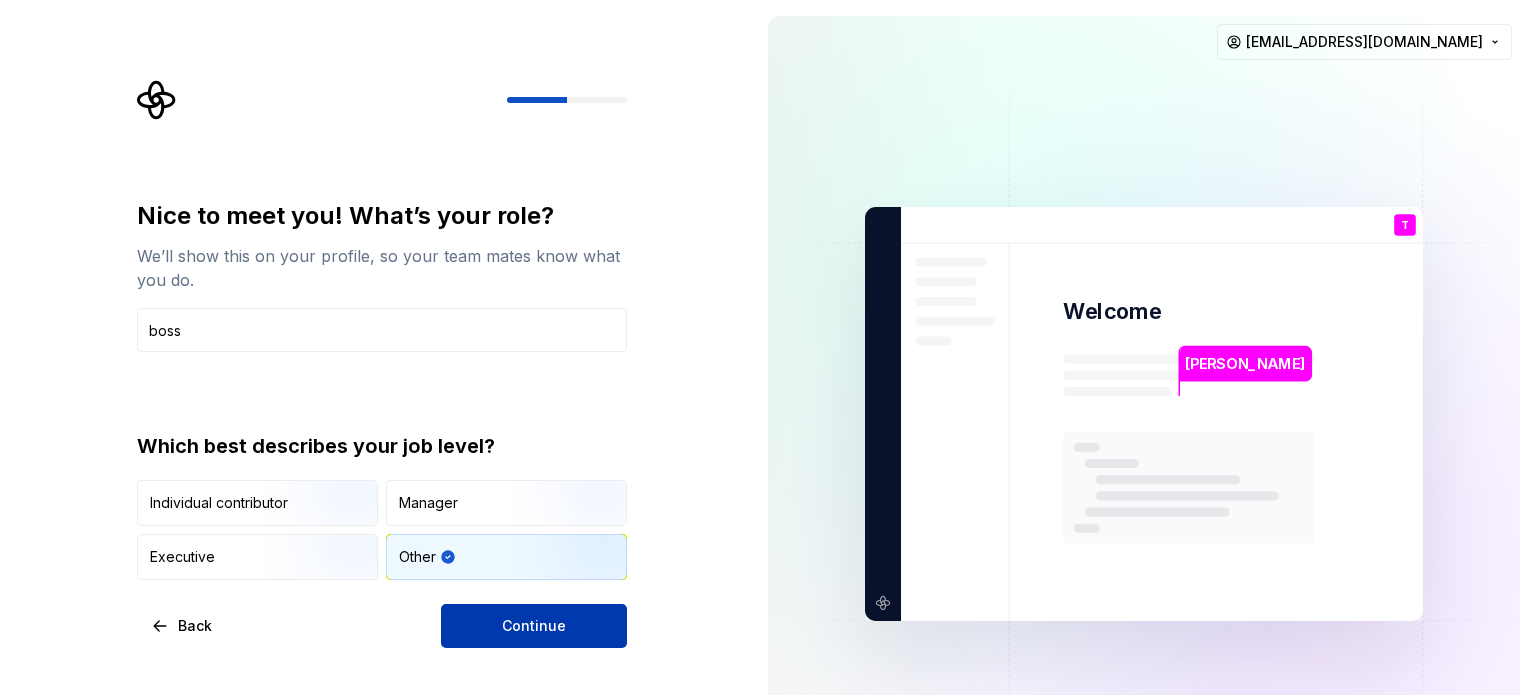 click on "Continue" at bounding box center [534, 626] 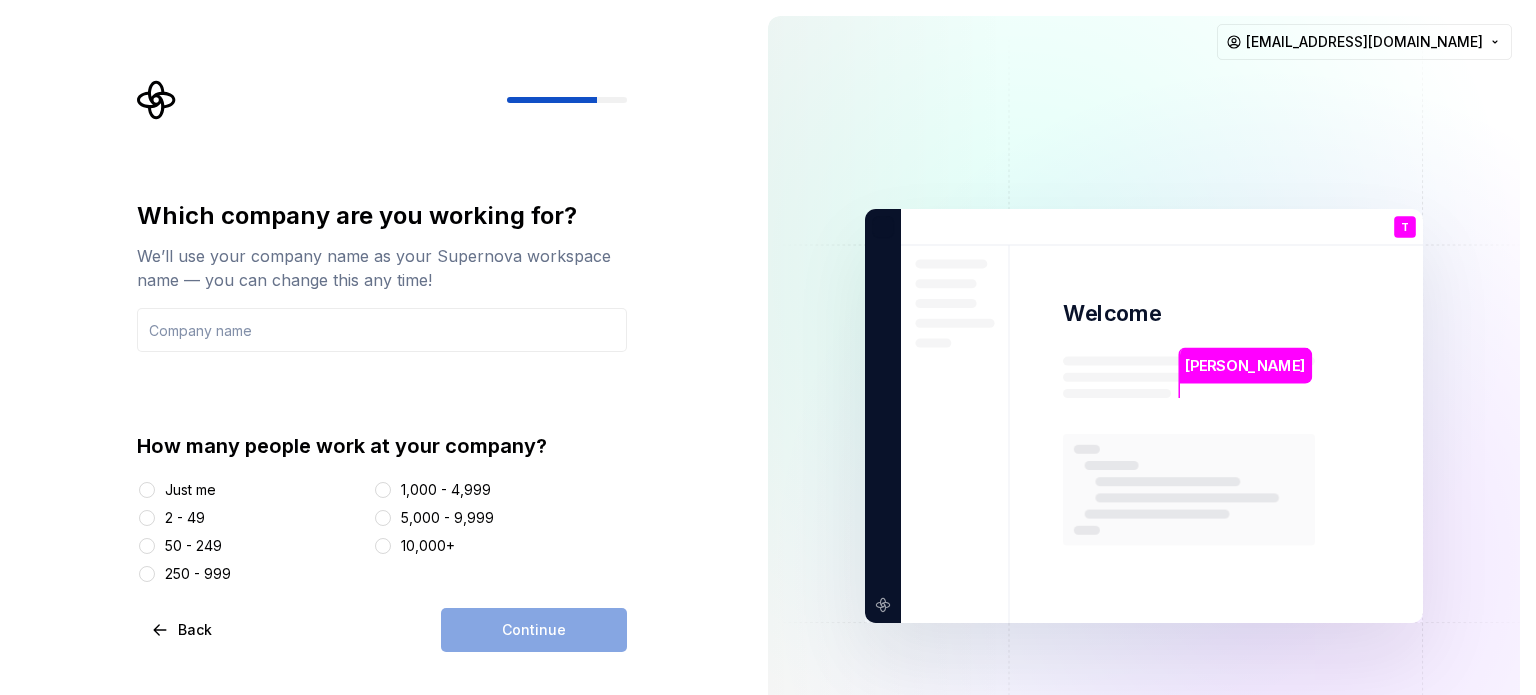click on "Just me" at bounding box center (251, 490) 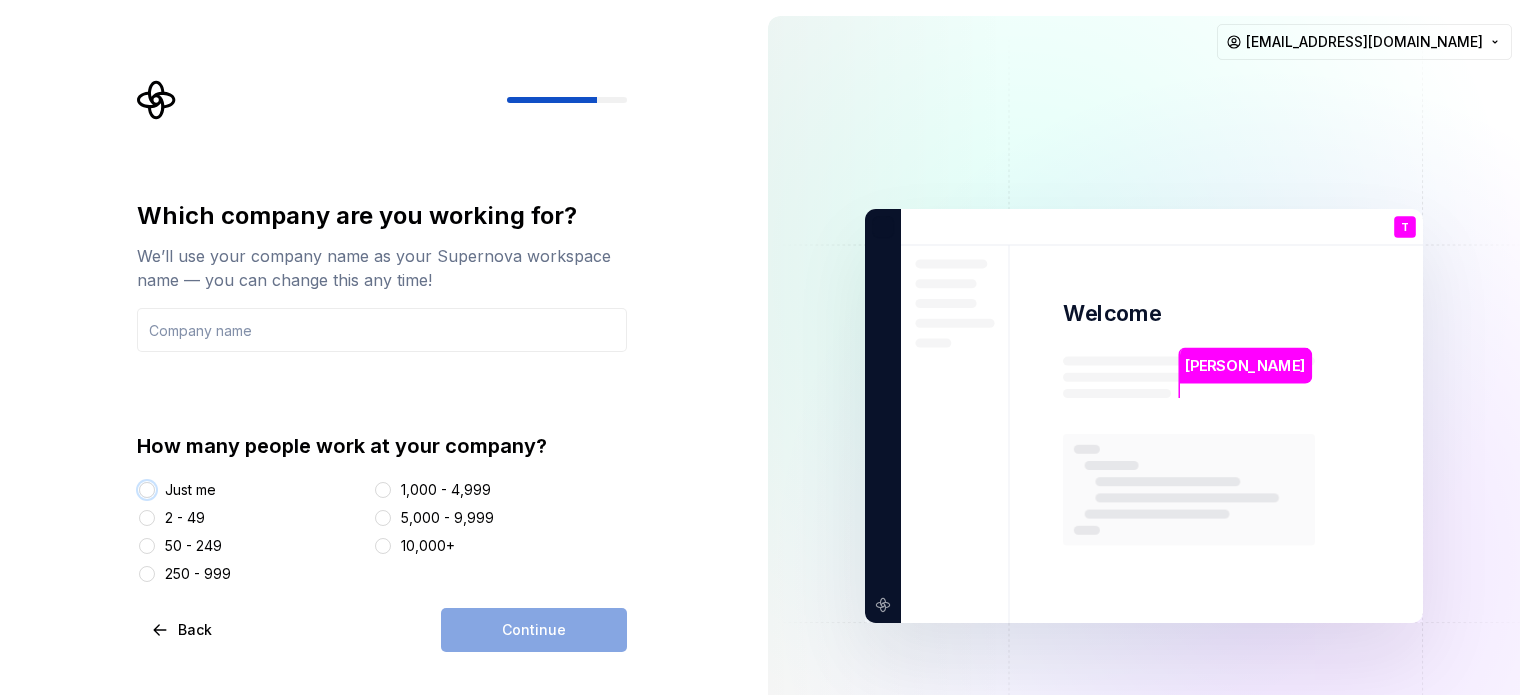 click on "Just me" at bounding box center [147, 490] 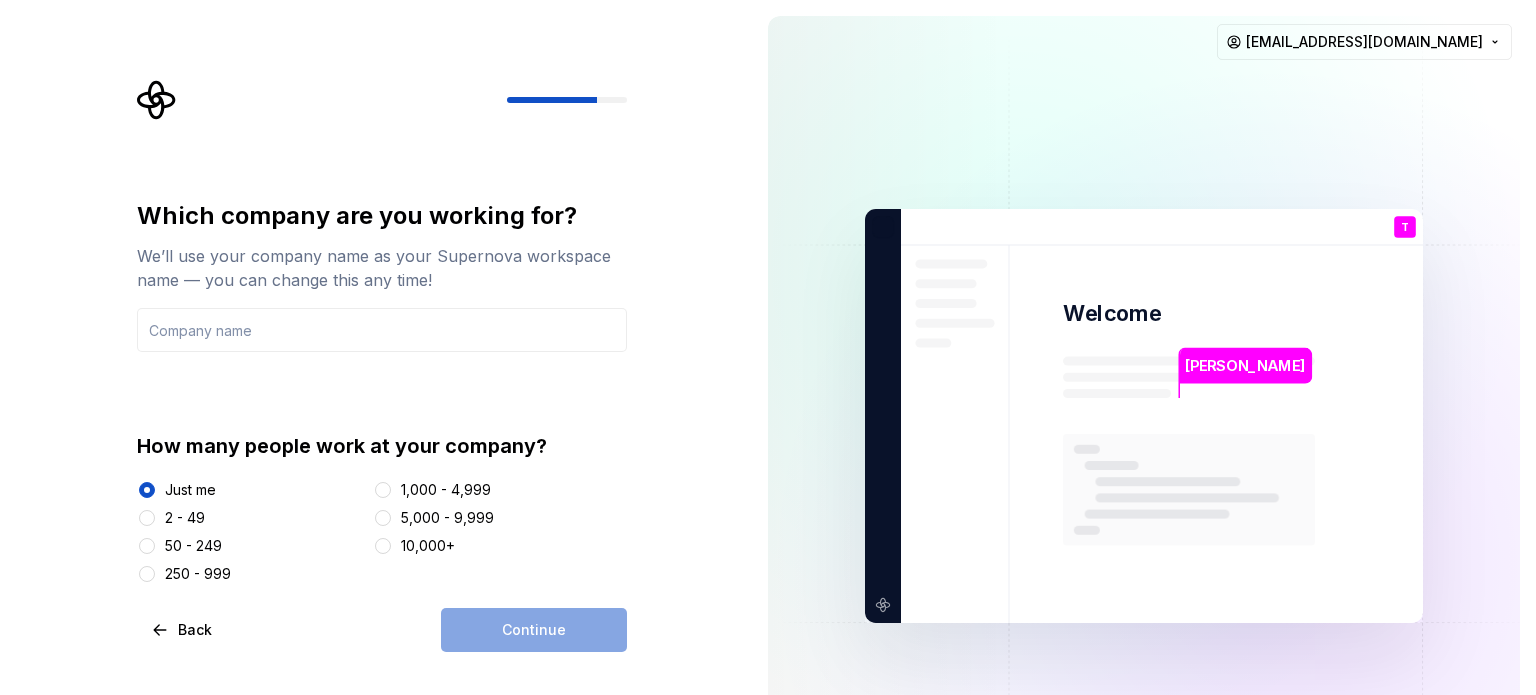 click on "Which company are you working for? We’ll use your company name as your Supernova workspace name — you can change this any time! How many people work at your company? Just me 2 - 49 50 - 249 250 - 999 1,000 - 4,999 5,000 - 9,999 10,000+" at bounding box center (382, 392) 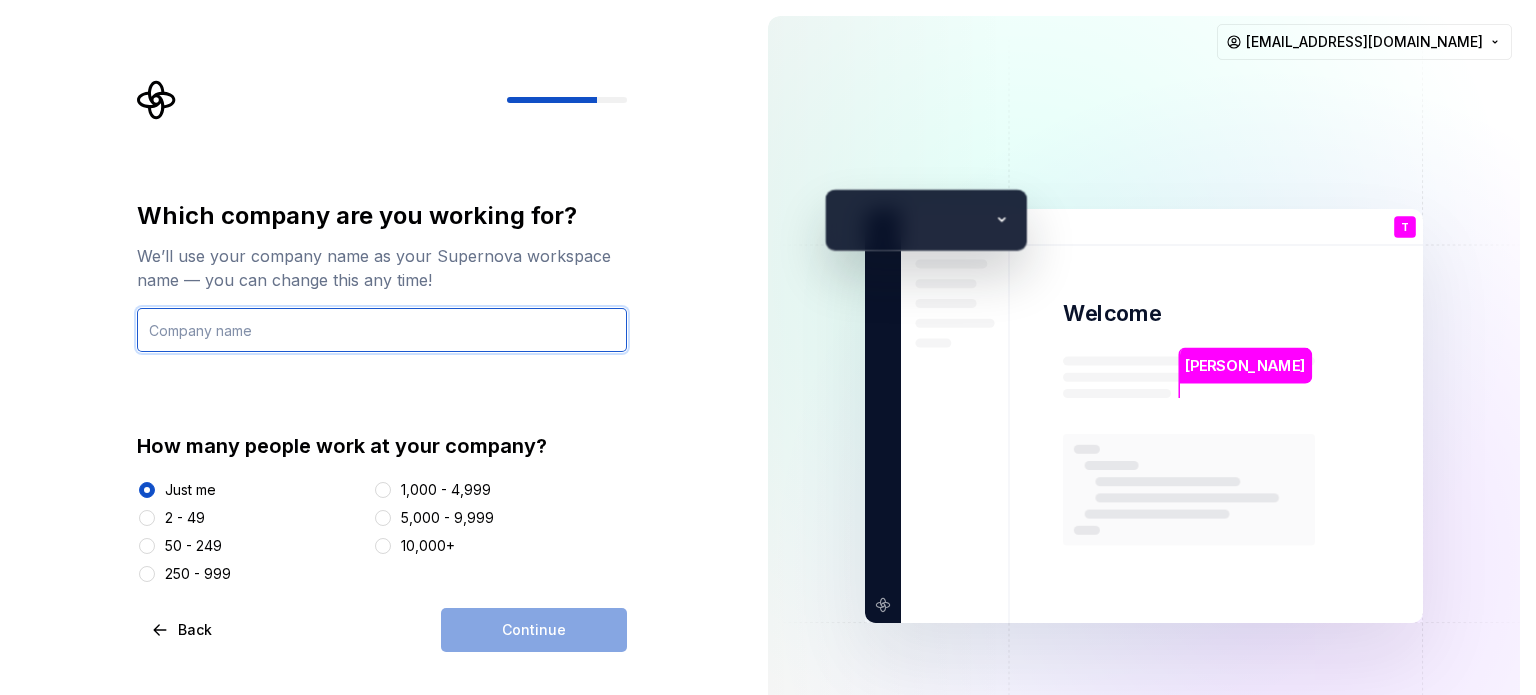 click at bounding box center (382, 330) 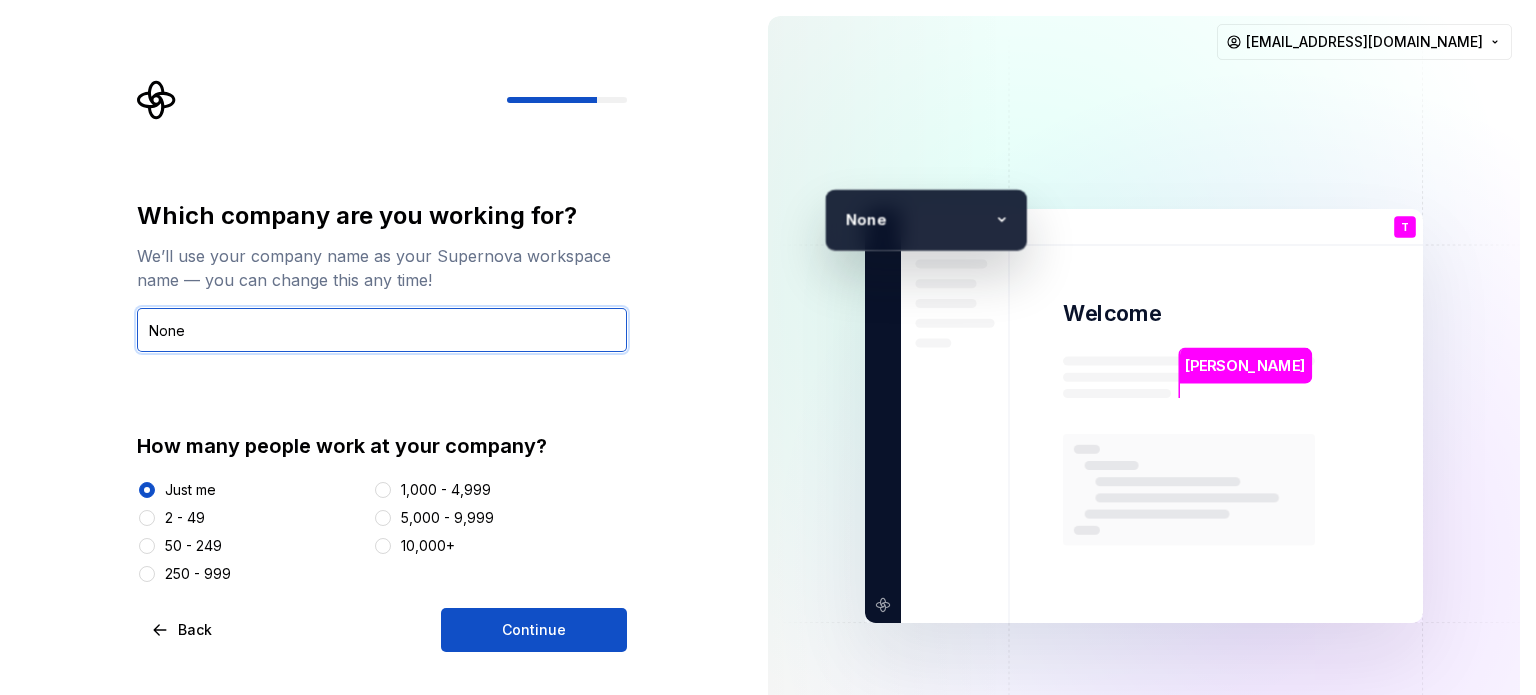type on "None" 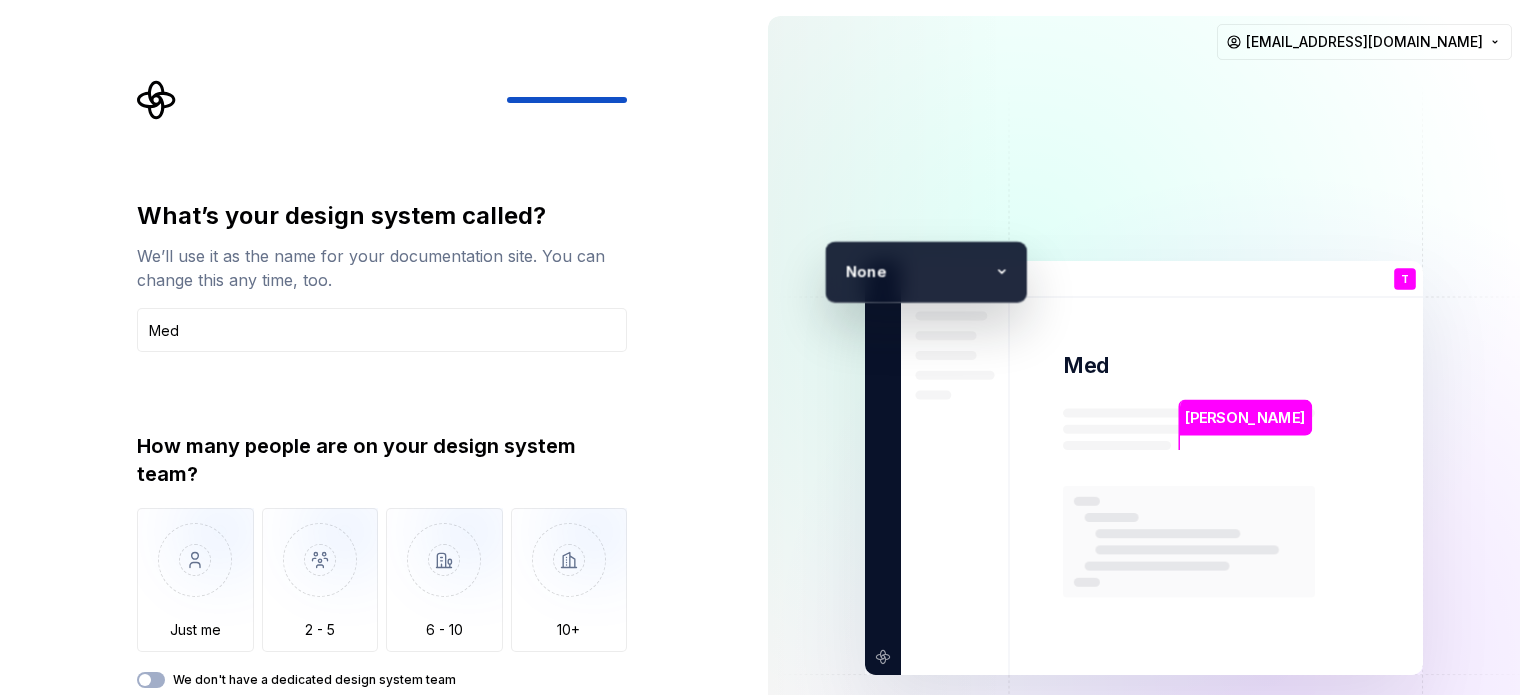 type on "Medi" 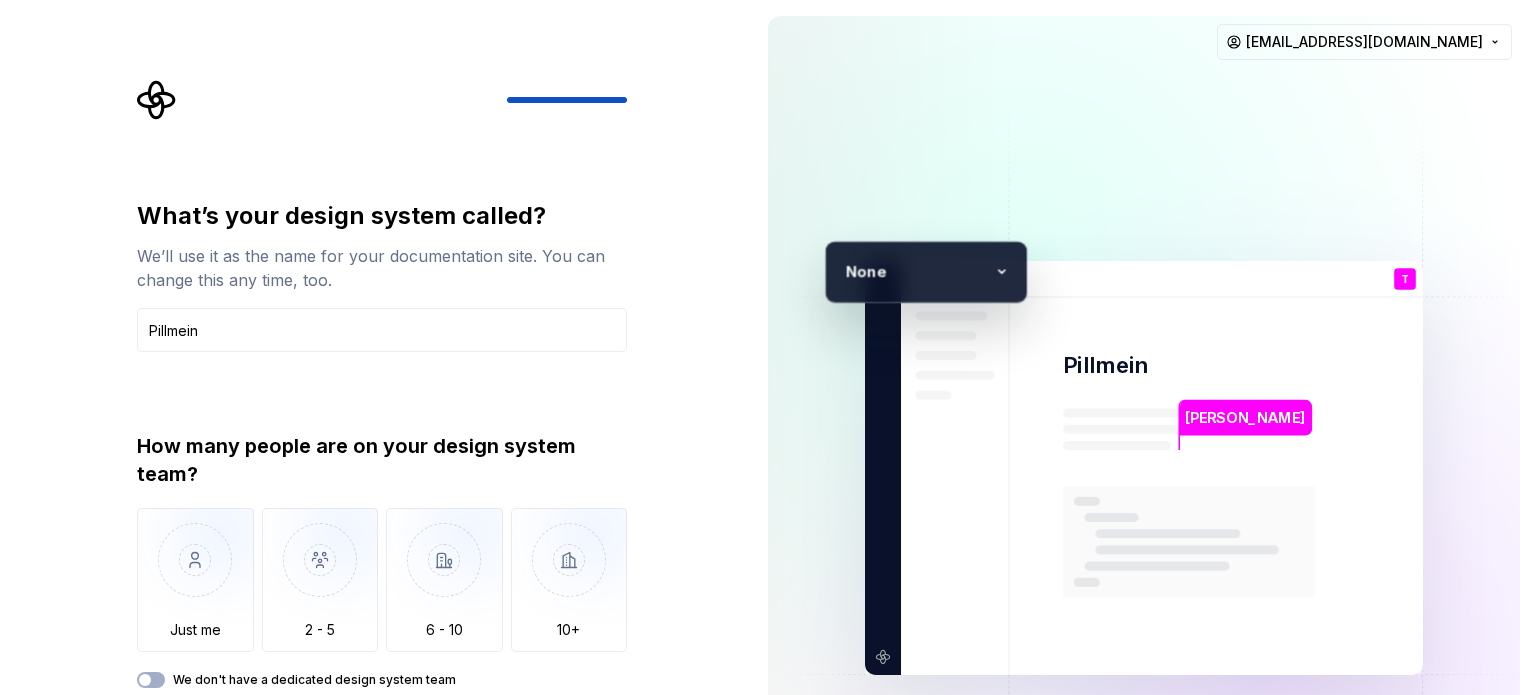 type on "Pillmein" 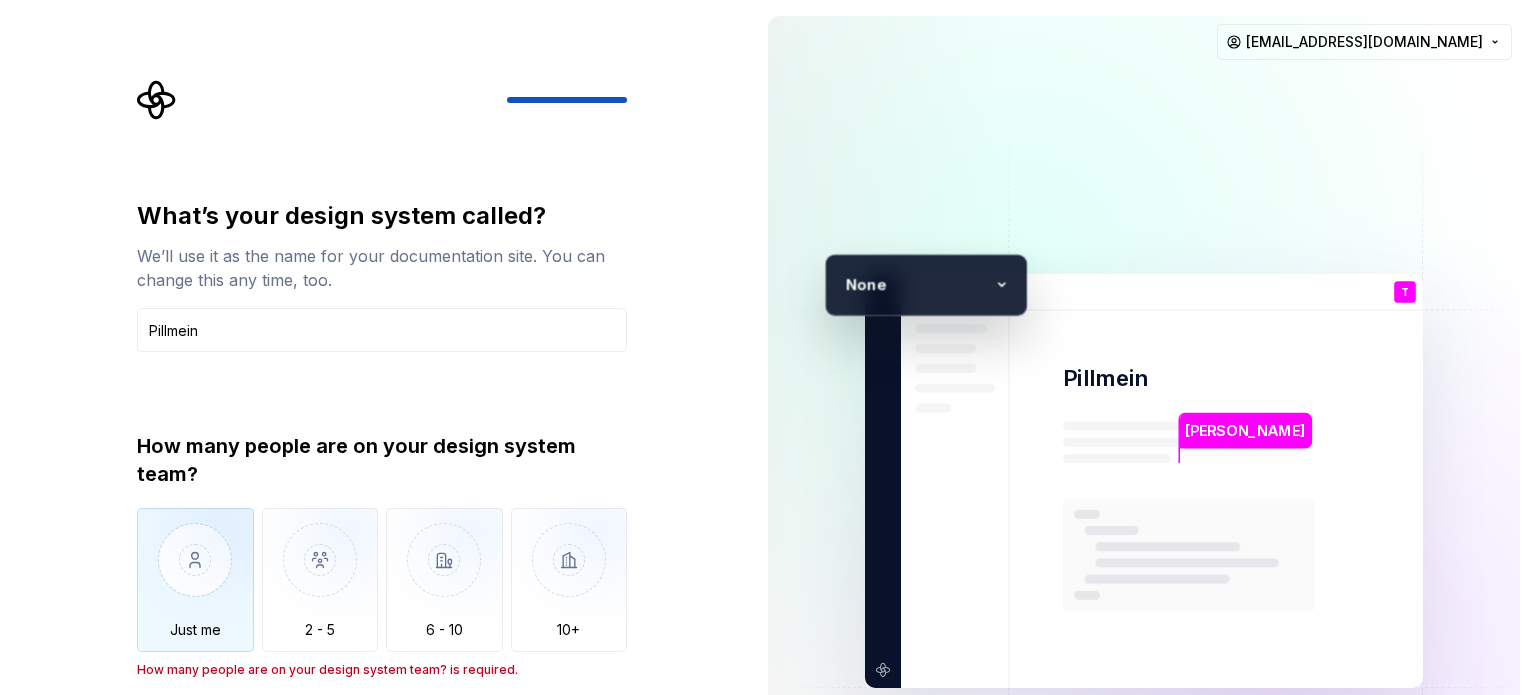 click at bounding box center (195, 575) 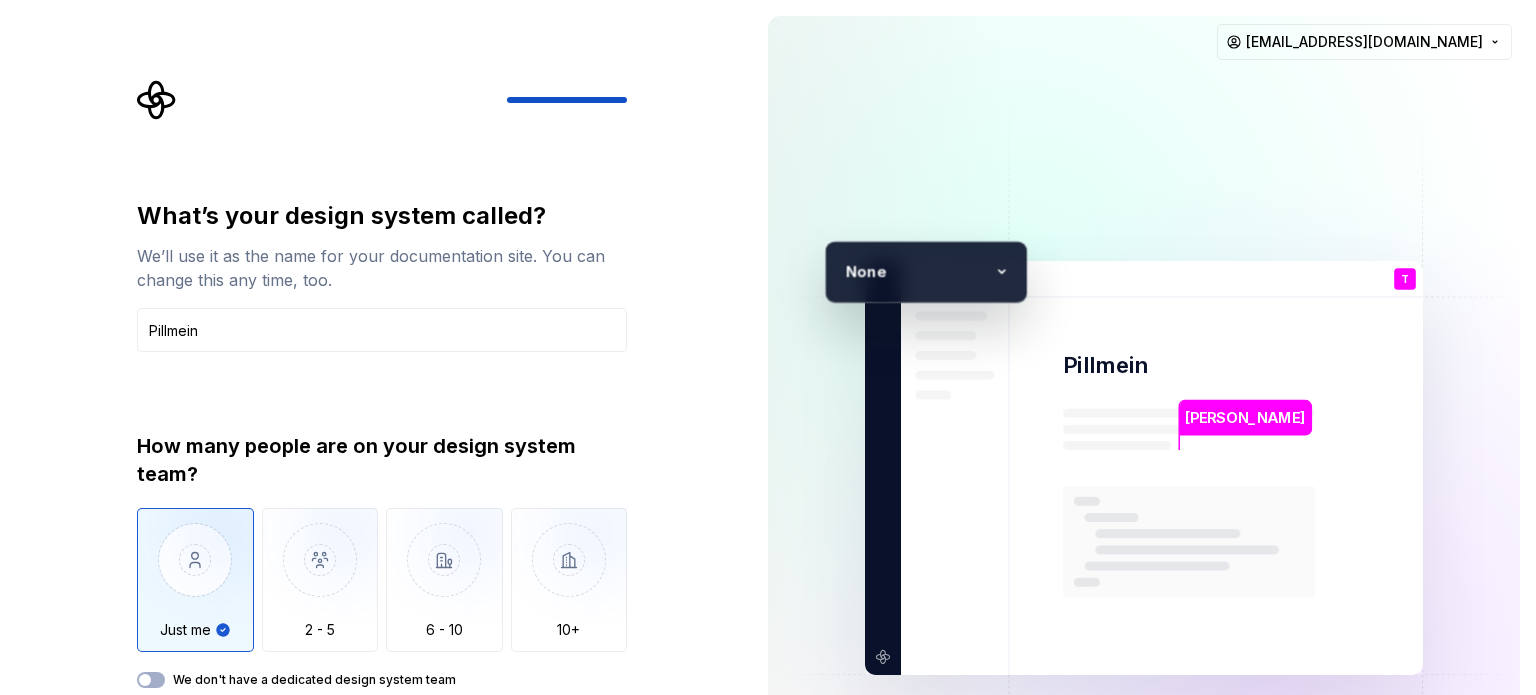 click on "What’s your design system called? We’ll use it as the name for your documentation site. You can change this any time, too. Pillmein How many people are on your design system team? Just me 2 - 5 6 - 10 10+ We don't have a dedicated design system team Back Open Supernova" at bounding box center (382, 478) 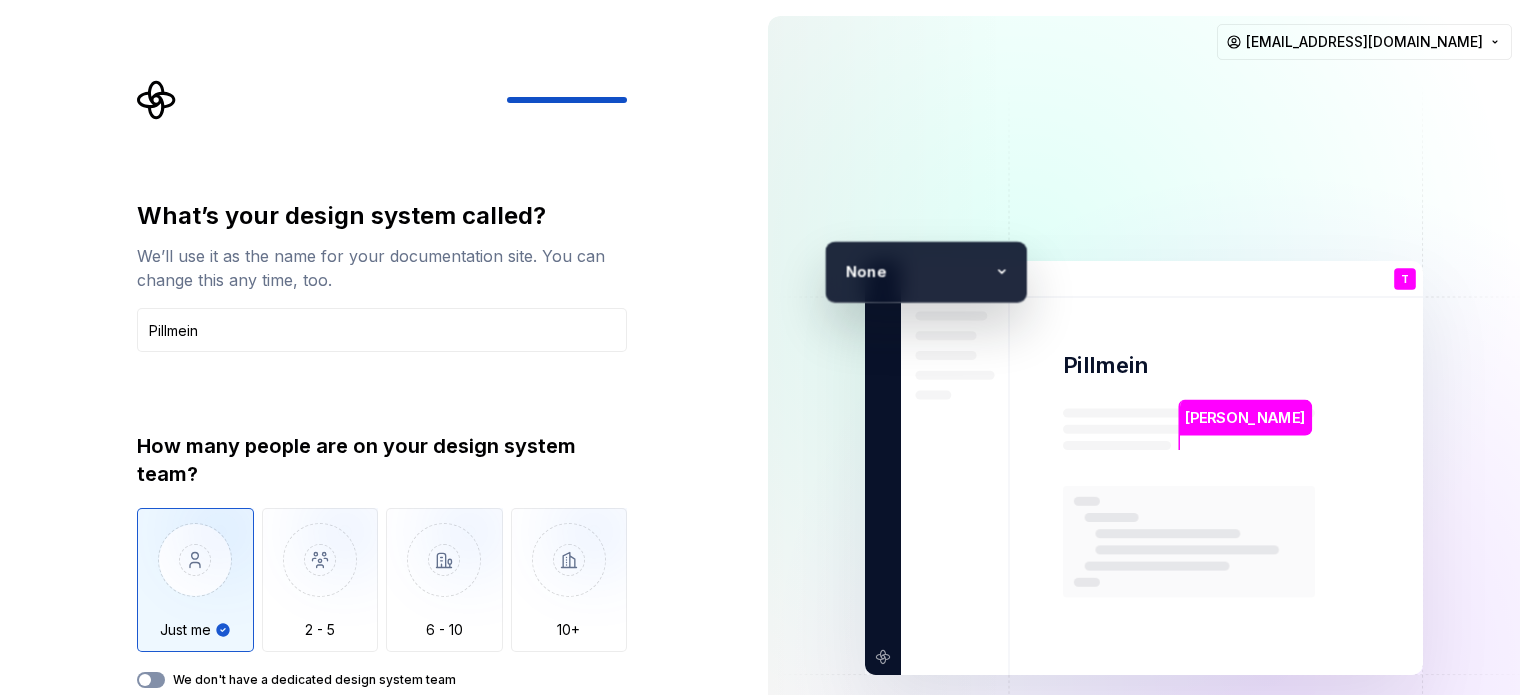 click on "How many people are on your design system team? Just me 2 - 5 6 - 10 10+ We don't have a dedicated design system team" at bounding box center (382, 560) 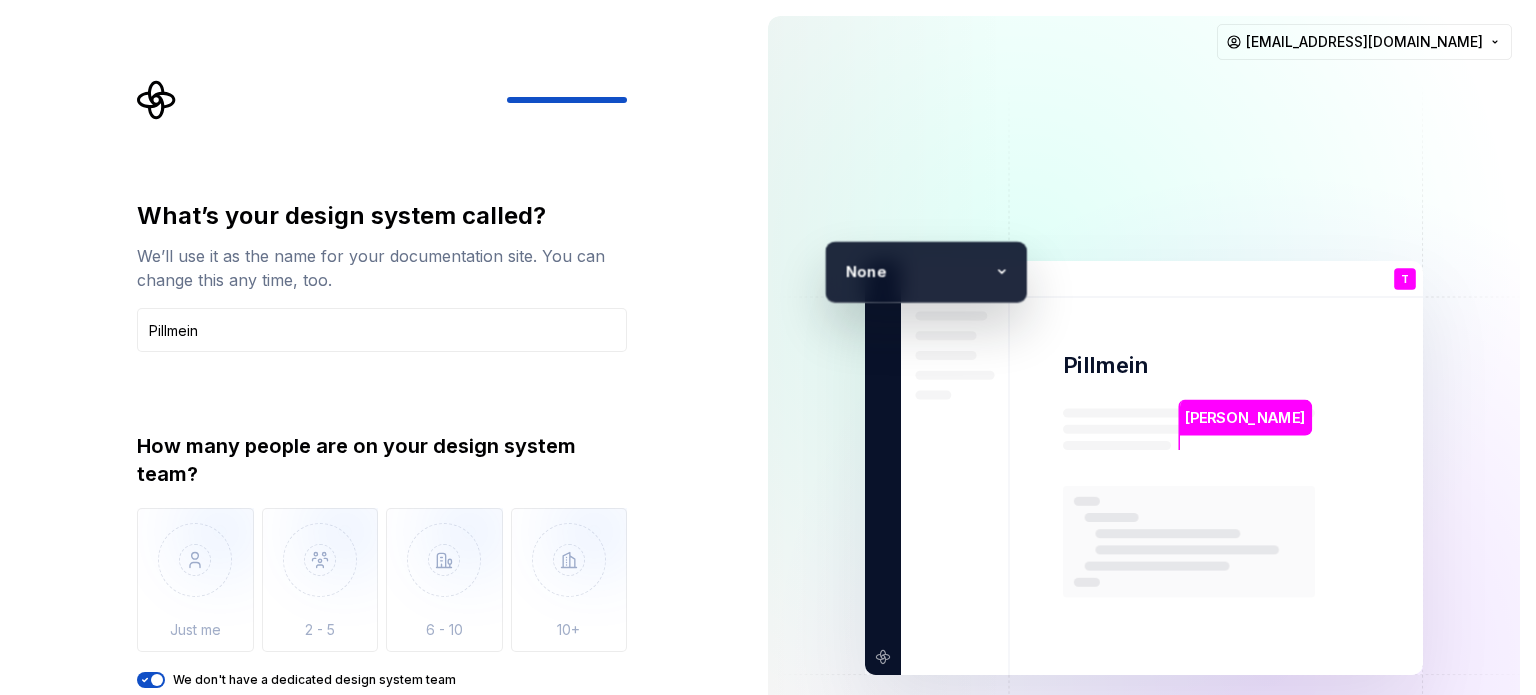 click on "What’s your design system called? We’ll use it as the name for your documentation site. You can change this any time, too. [GEOGRAPHIC_DATA]" at bounding box center (382, 276) 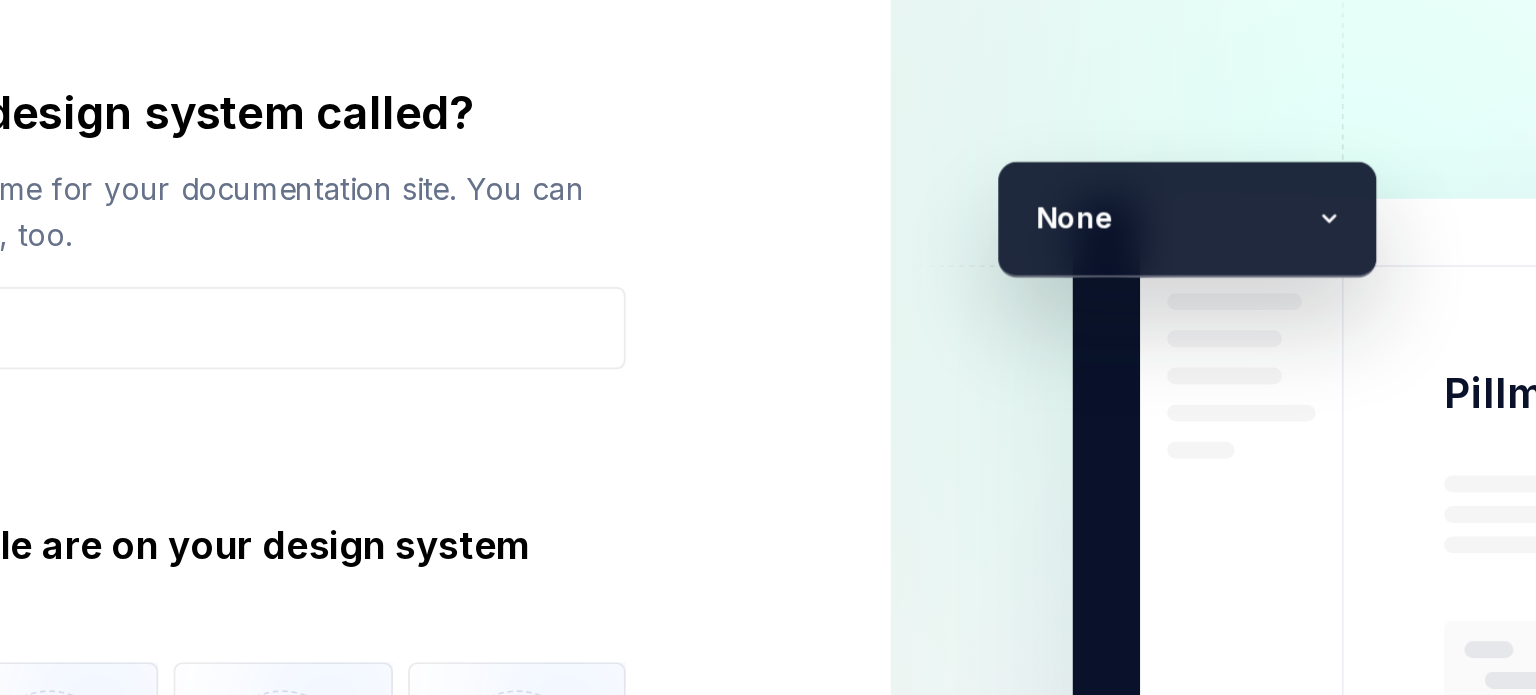 click on "What’s your design system called? We’ll use it as the name for your documentation site. You can change this any time, too. Pillmein How many people are on your design system team? Just me 2 - 5 6 - 10 10+ We don't have a dedicated design system team Back Open Supernova" at bounding box center (388, 418) 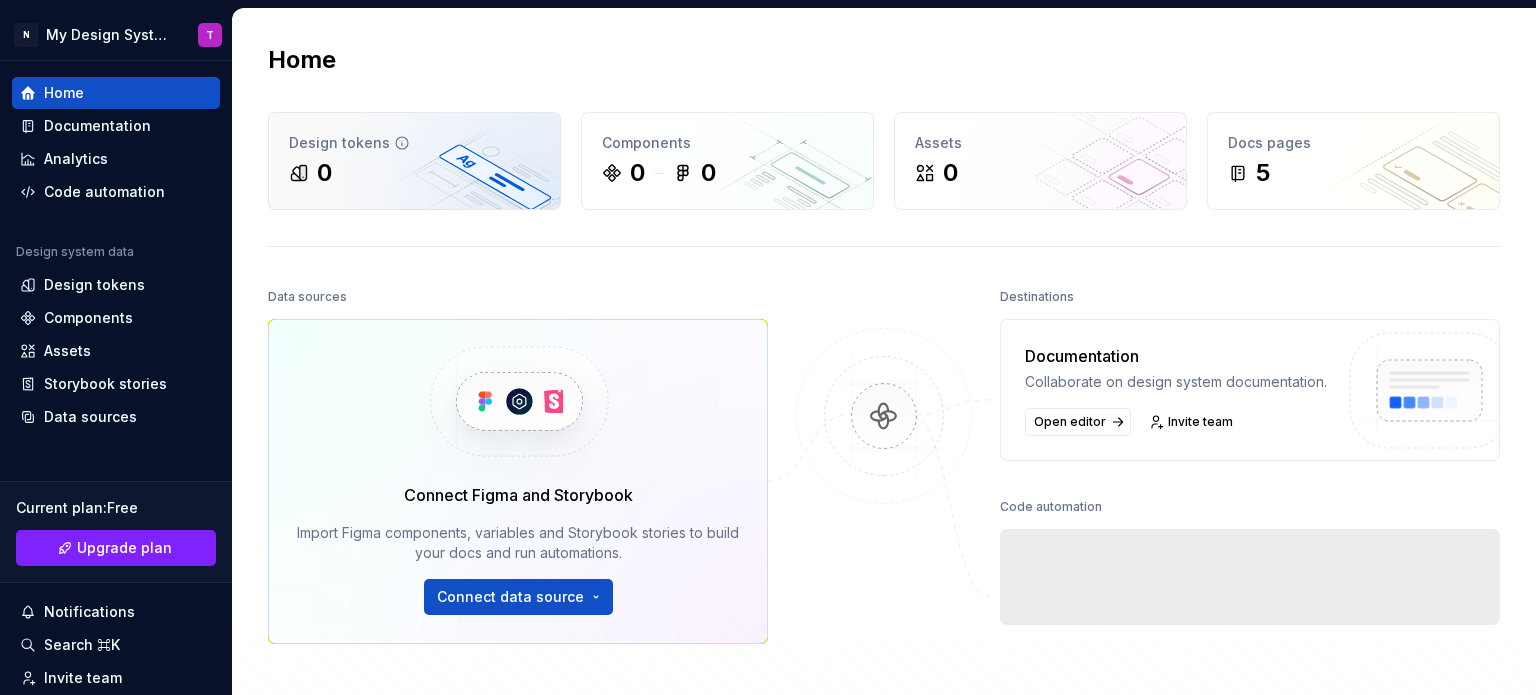 click on "Design tokens 0" at bounding box center (414, 161) 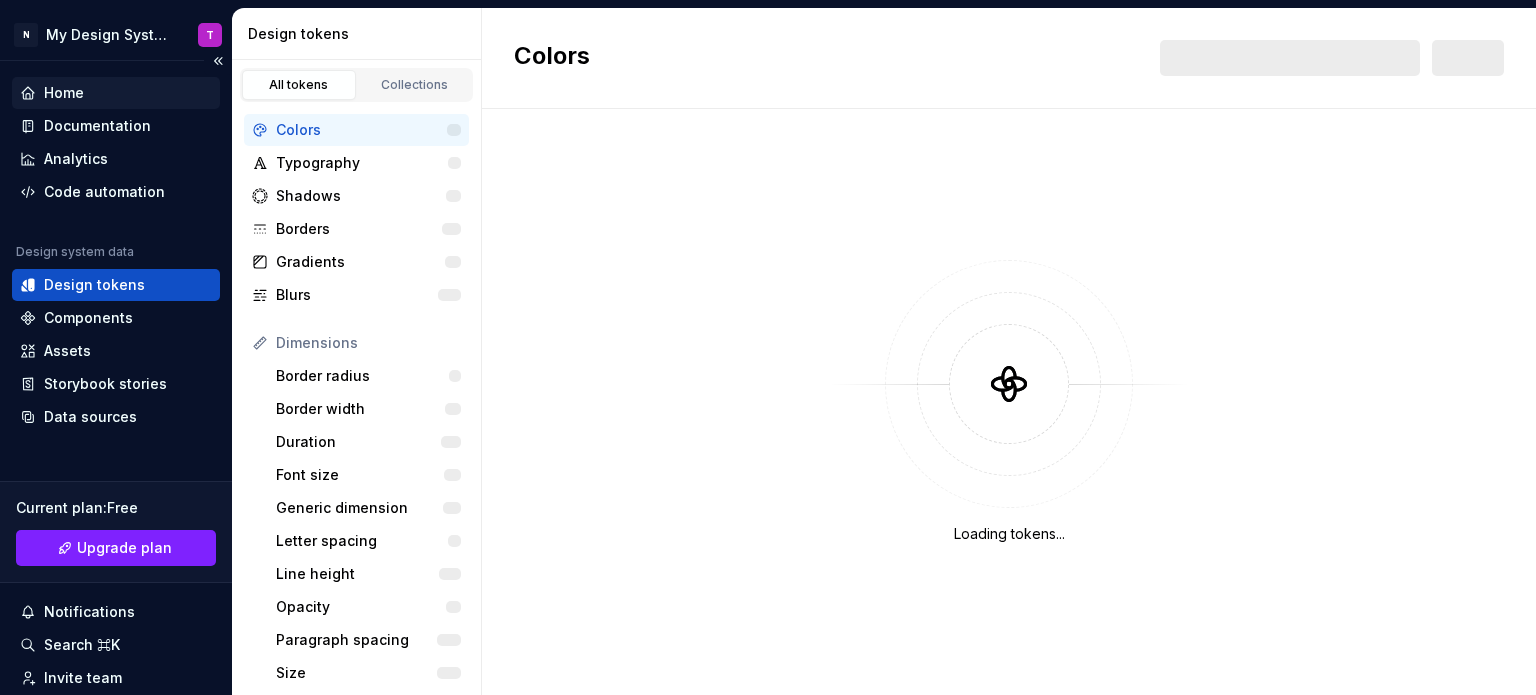click on "Home" at bounding box center (116, 93) 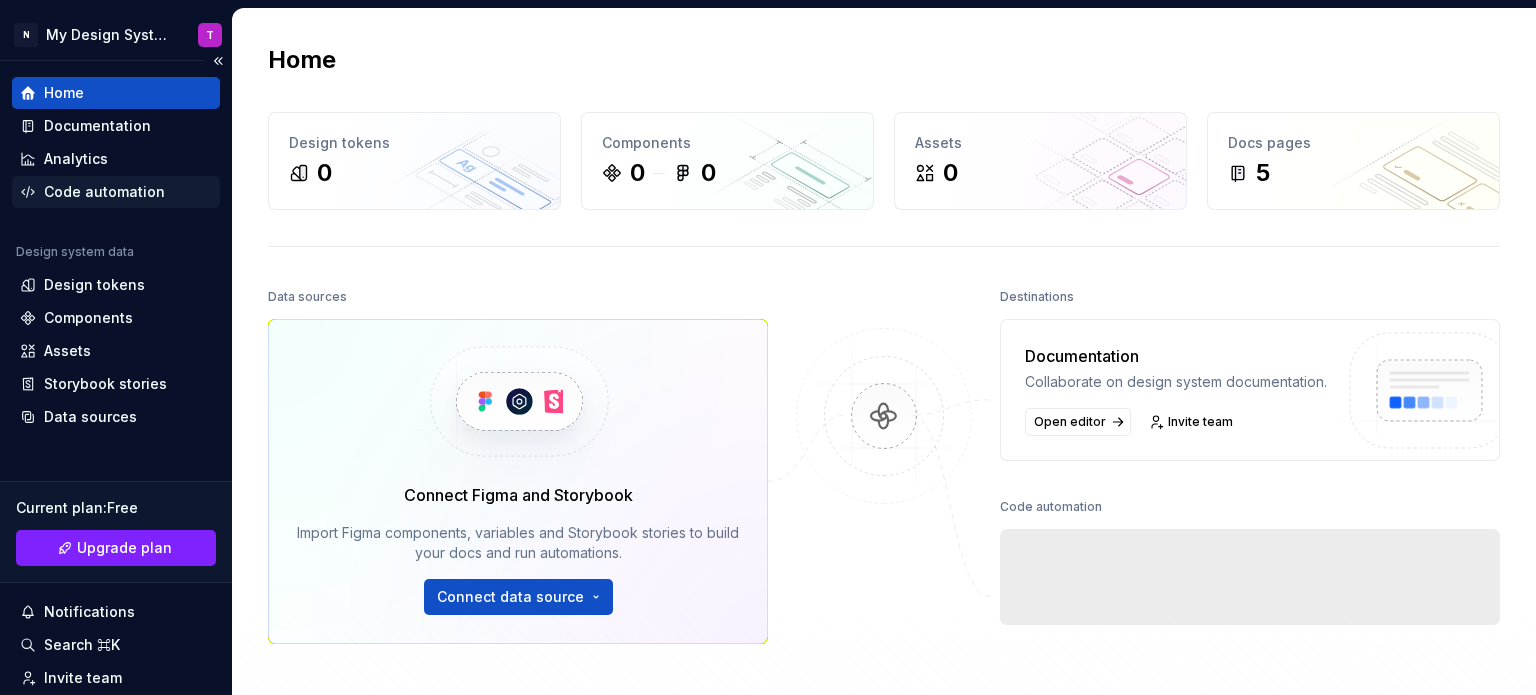 click on "Code automation" at bounding box center [104, 192] 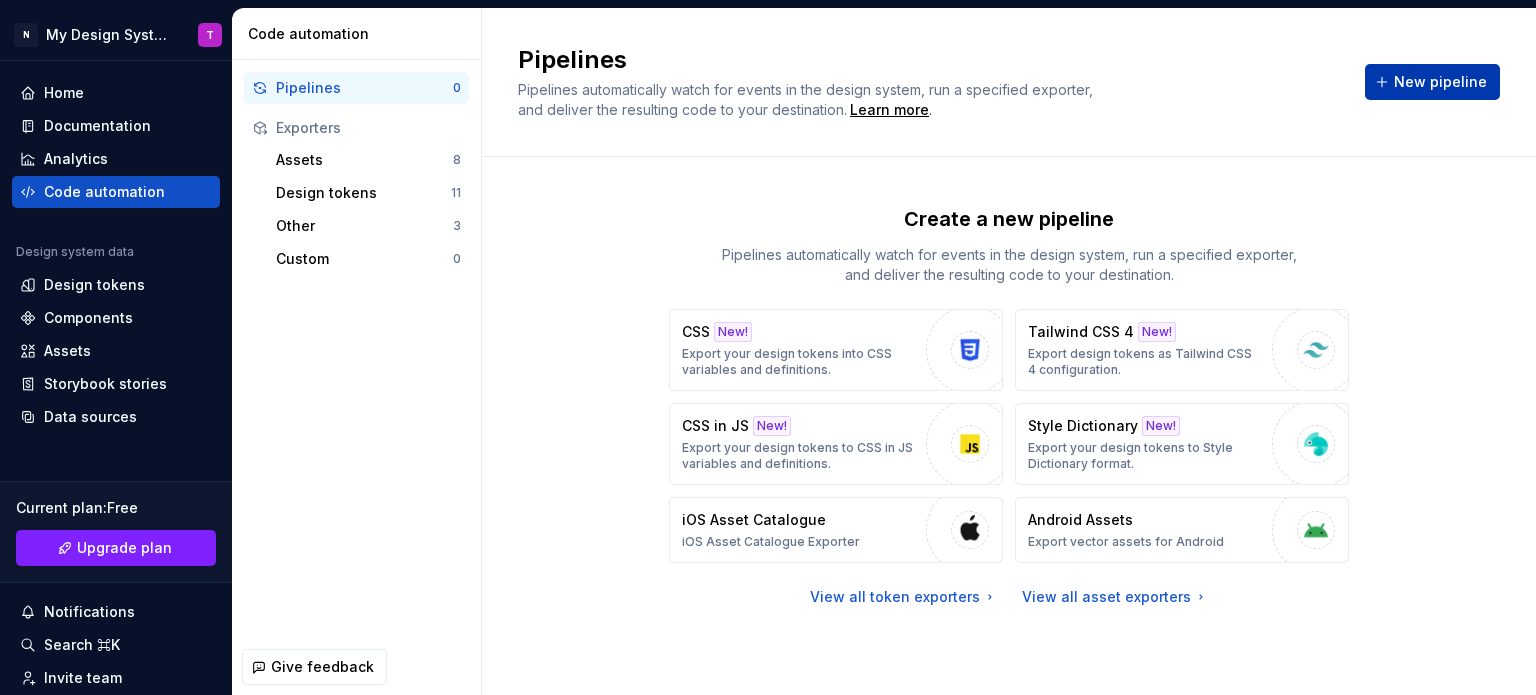 click on "New pipeline" at bounding box center [1432, 82] 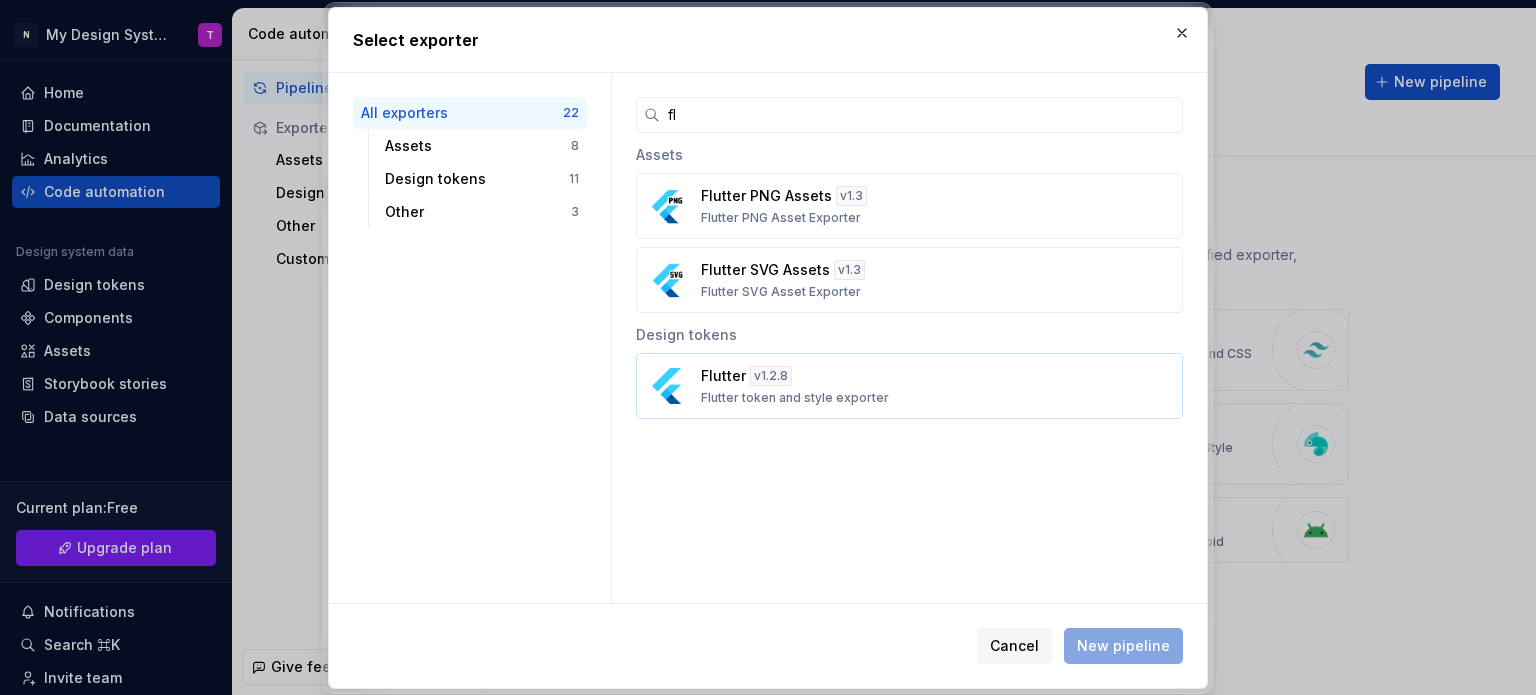 type on "fl" 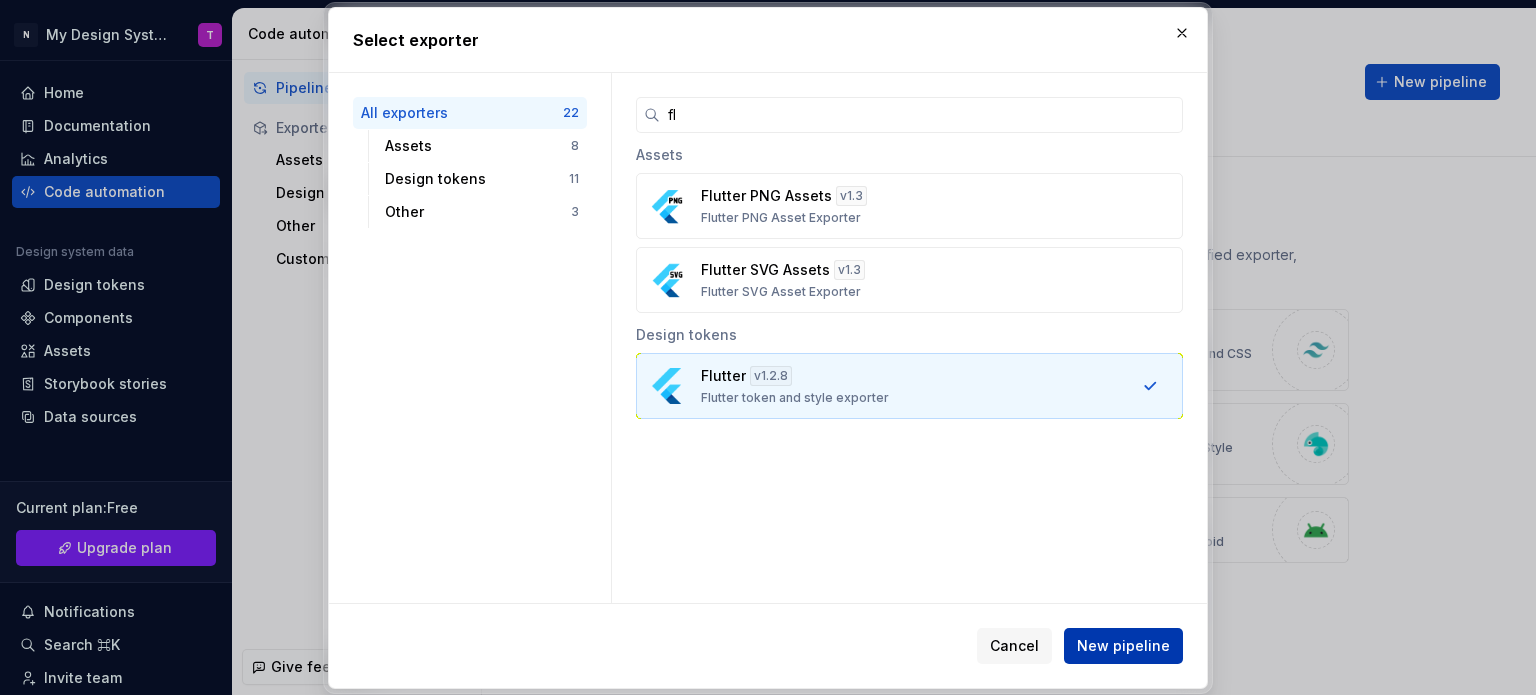 click on "New pipeline" at bounding box center [1123, 646] 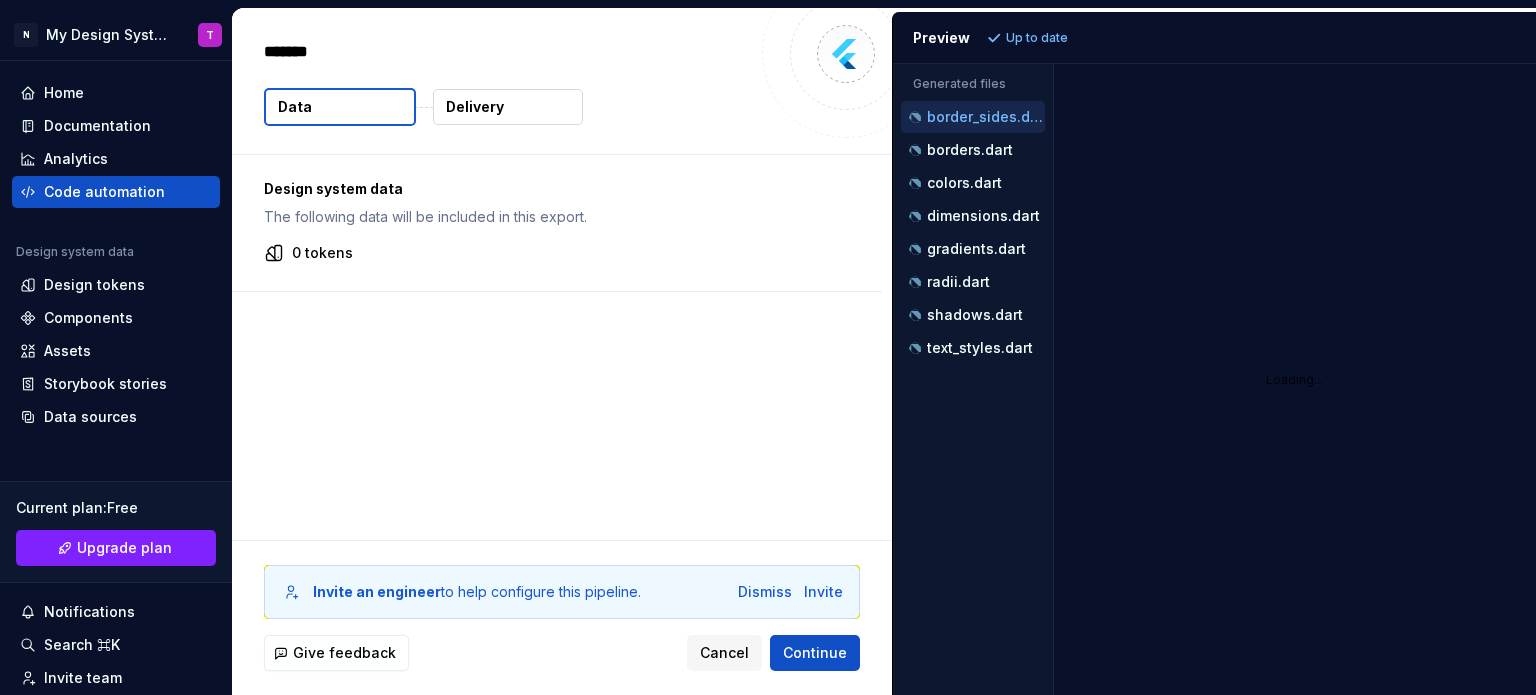 type on "*" 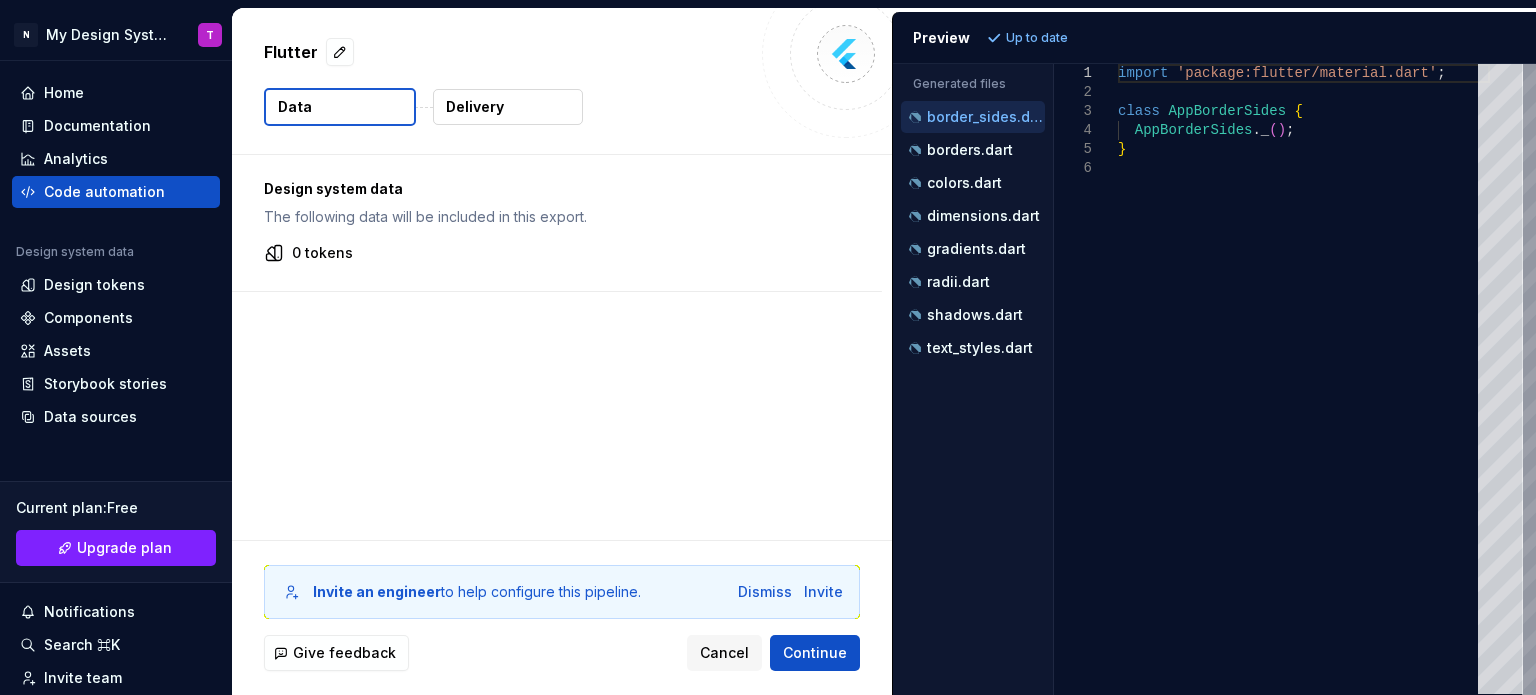 click on "0 tokens" at bounding box center [557, 253] 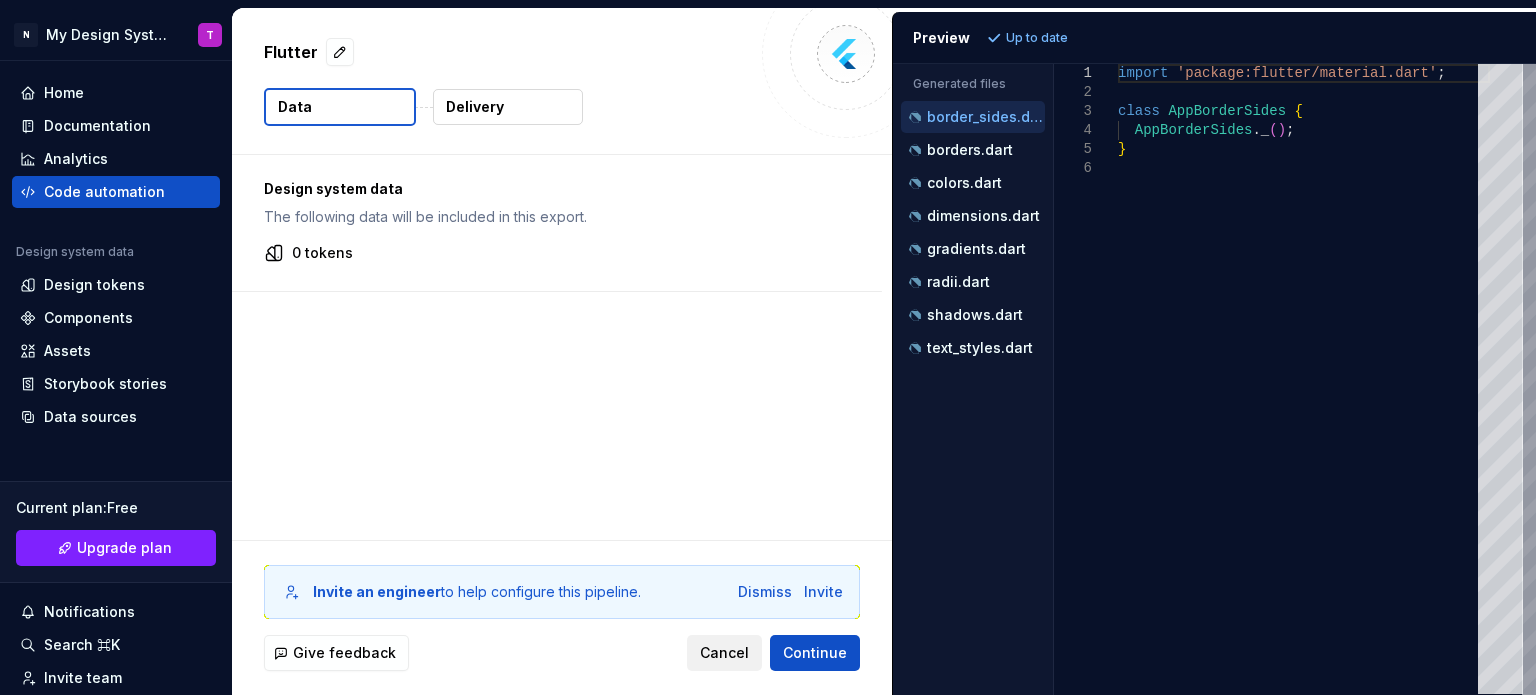 click on "Cancel" at bounding box center [724, 653] 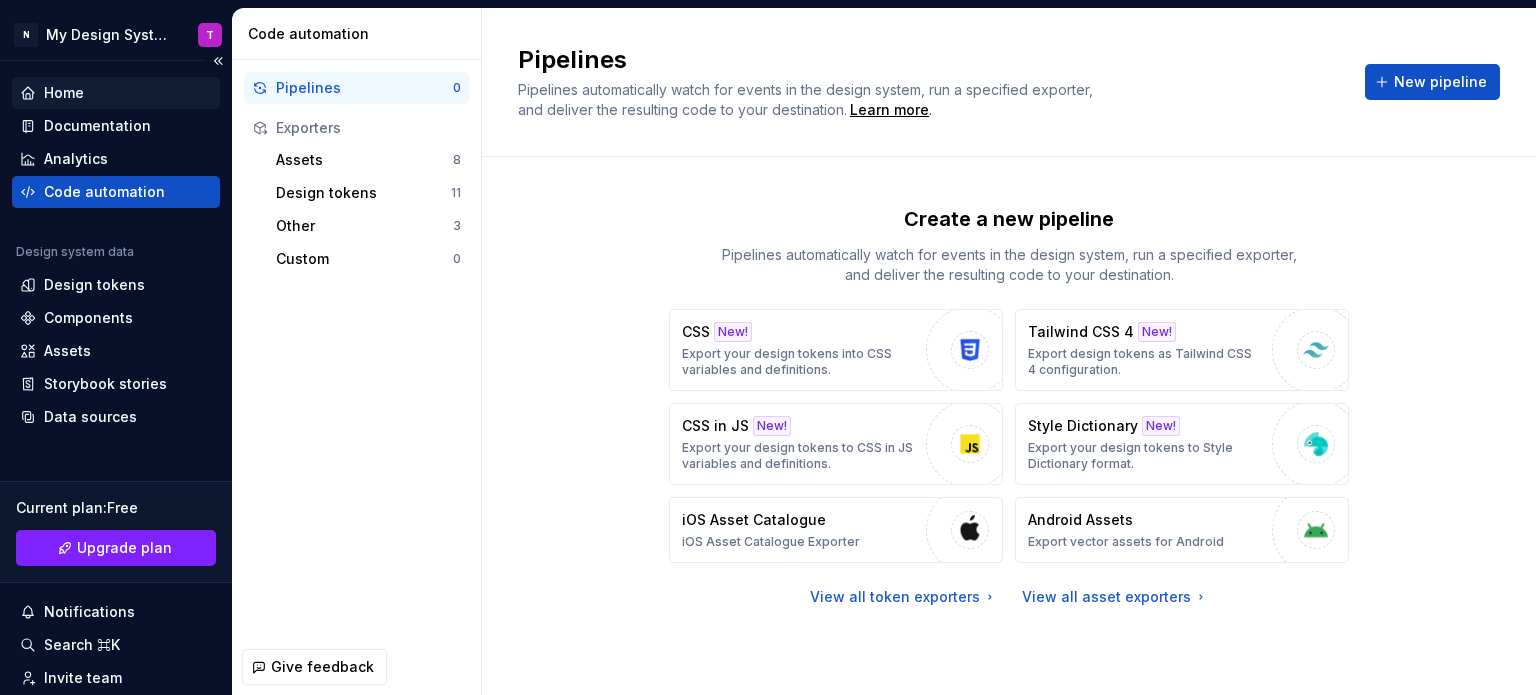 click on "Home" at bounding box center (64, 93) 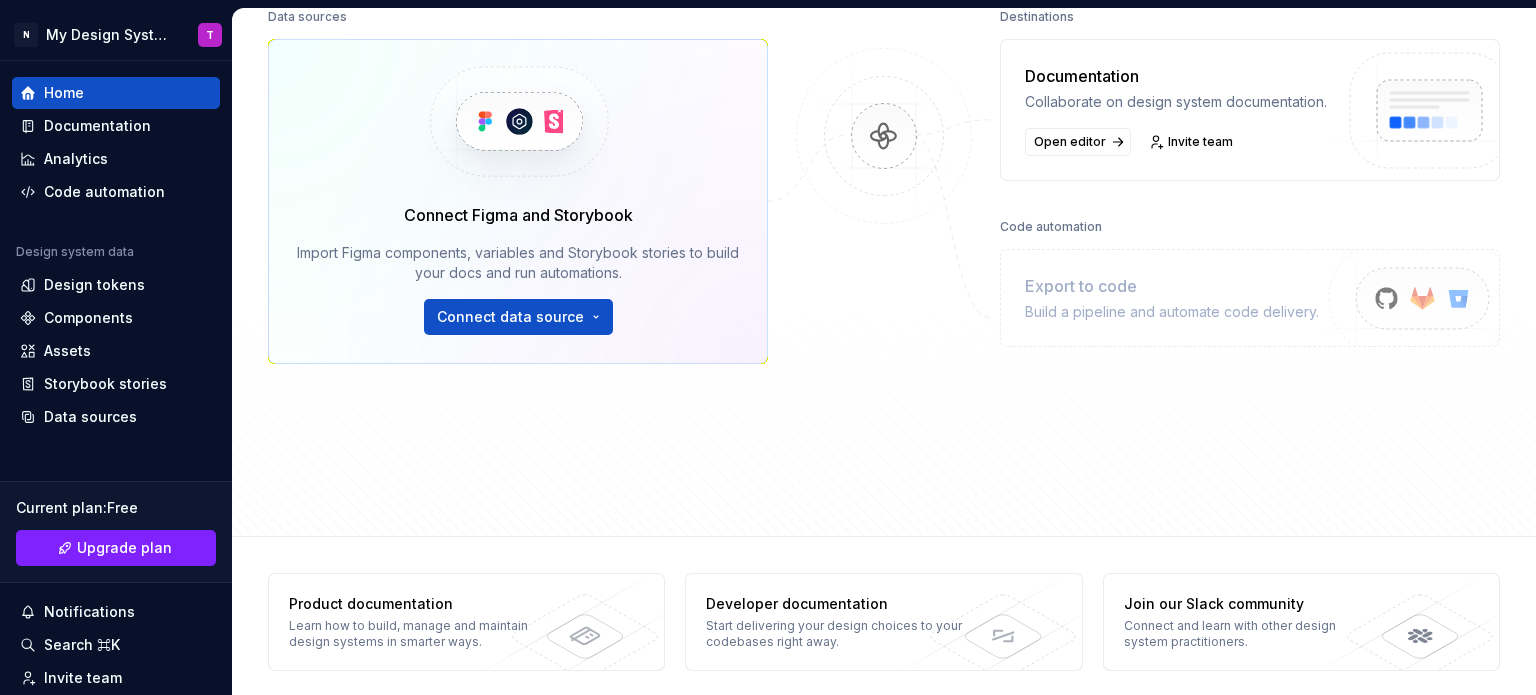 scroll, scrollTop: 280, scrollLeft: 0, axis: vertical 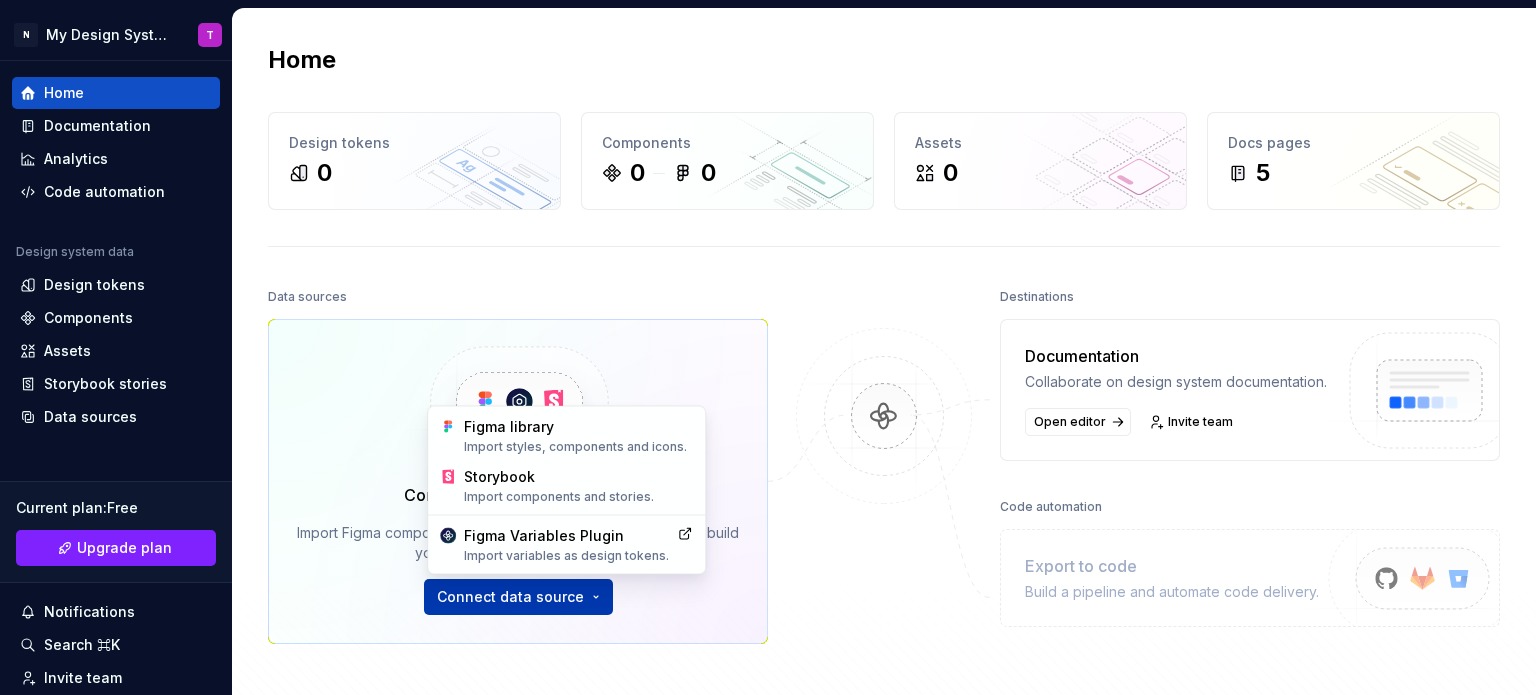 click on "N My Design System T Home Documentation Analytics Code automation Design system data Design tokens Components Assets Storybook stories Data sources Current plan :  Free Upgrade plan Notifications Search ⌘K Invite team Settings Contact support Help Home Design tokens 0 Components 0 0 Assets 0 Docs pages 5 Data sources Connect Figma and Storybook Import Figma components, variables and Storybook stories to build your docs and run automations. Connect data source Destinations Documentation Collaborate on design system documentation. Open editor Invite team Code automation Export to code Build a pipeline and automate code delivery. Product documentation Learn how to build, manage and maintain design systems in smarter ways. Developer documentation Start delivering your design choices to your codebases right away. Join our Slack community Connect and learn with other design system practitioners.   * Figma library Import styles, components and icons. Storybook Import components and stories. Figma Variables Plugin" at bounding box center [768, 347] 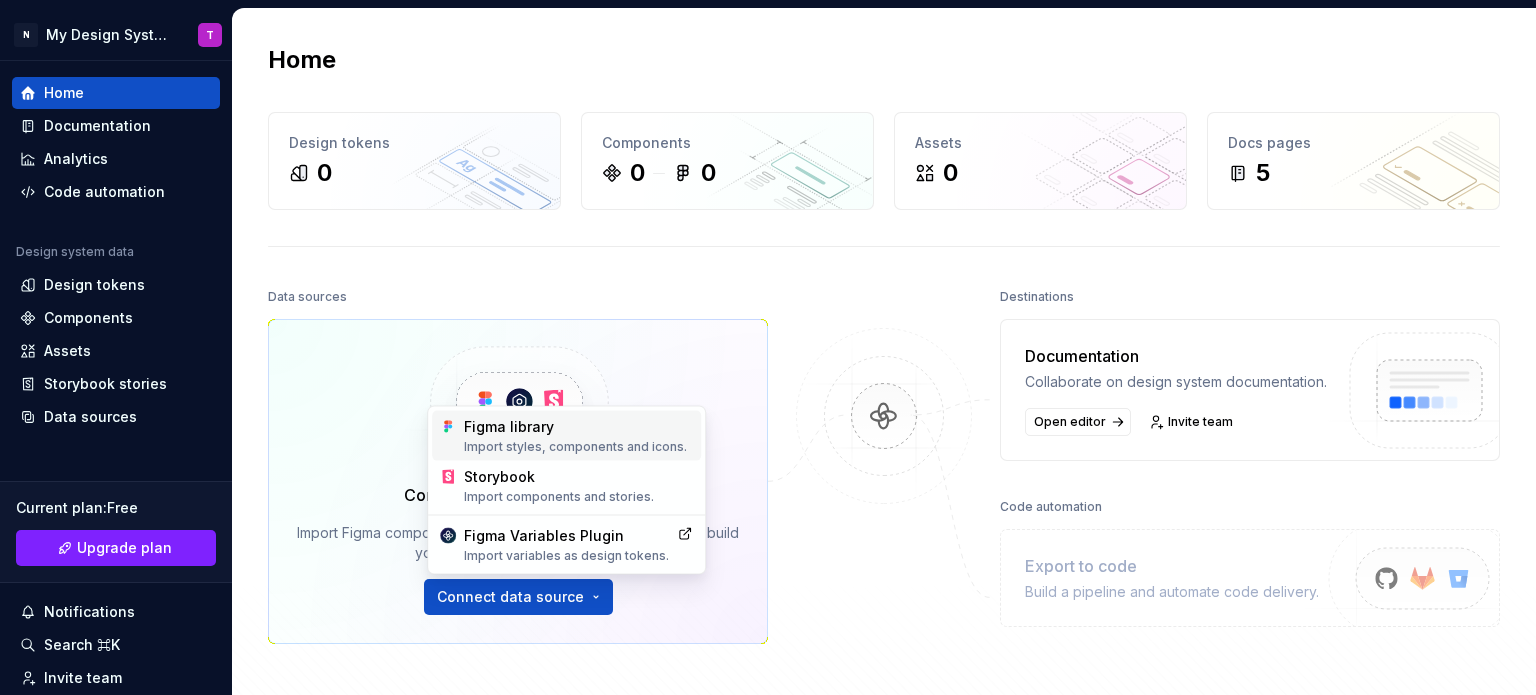 click on "Figma library Import styles, components and icons." at bounding box center [578, 436] 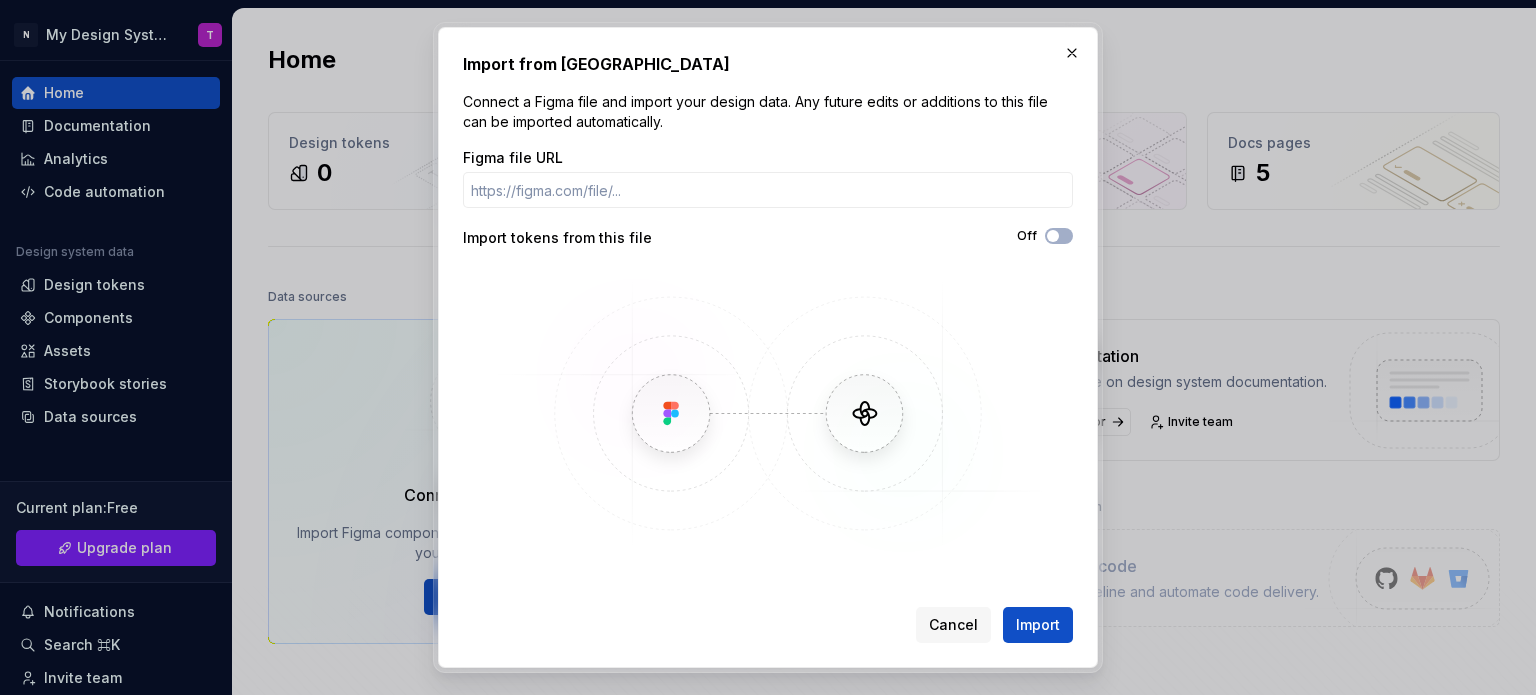 type 